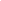 click at bounding box center (0, 0) 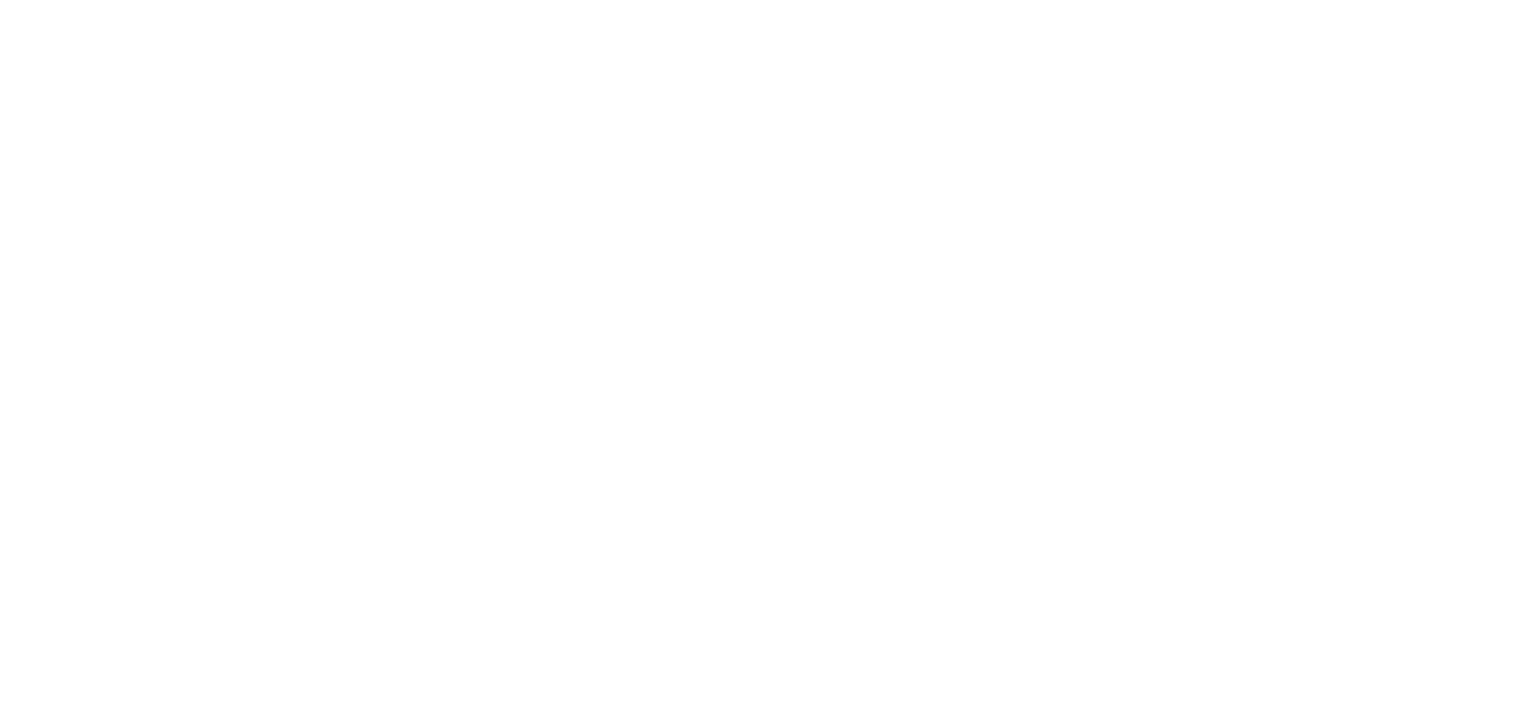 scroll, scrollTop: 0, scrollLeft: 0, axis: both 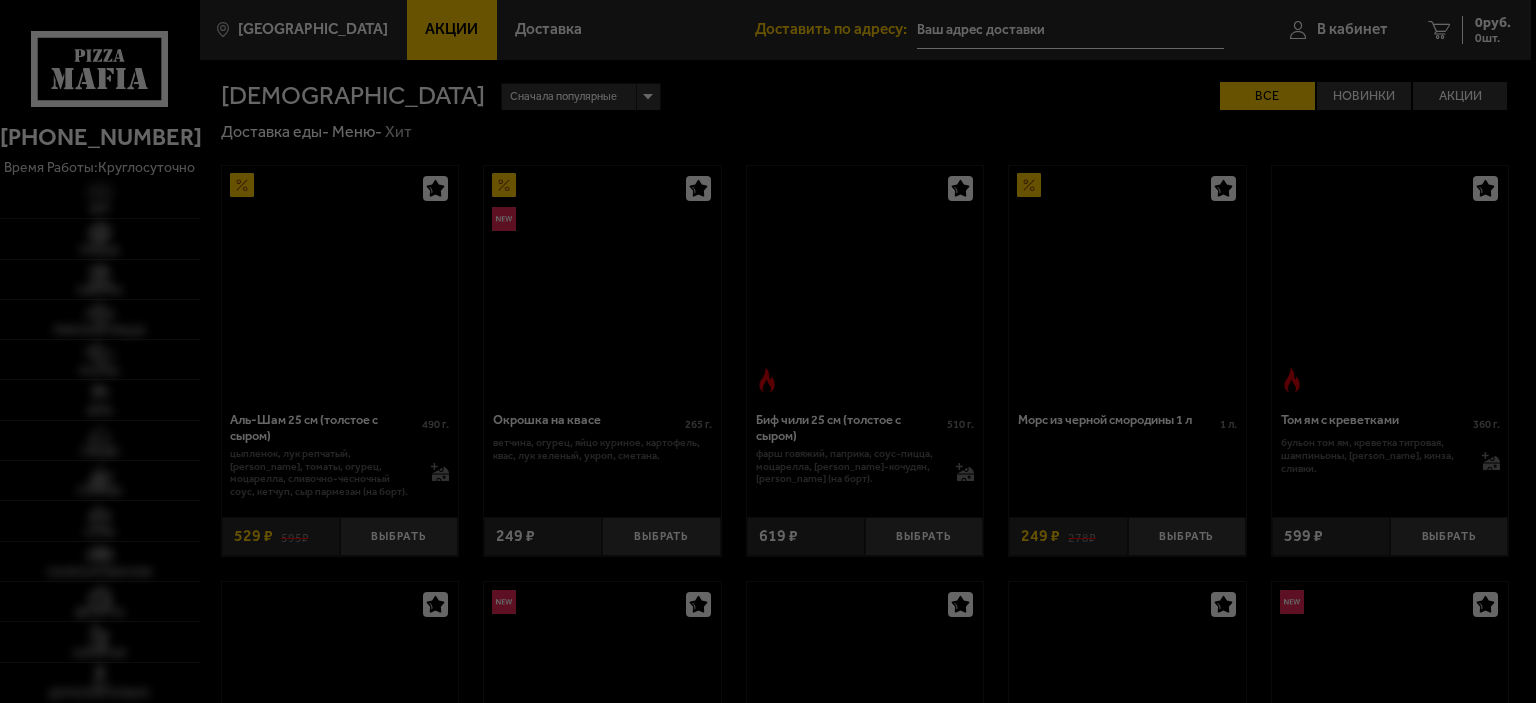 type on "[STREET_ADDRESS]" 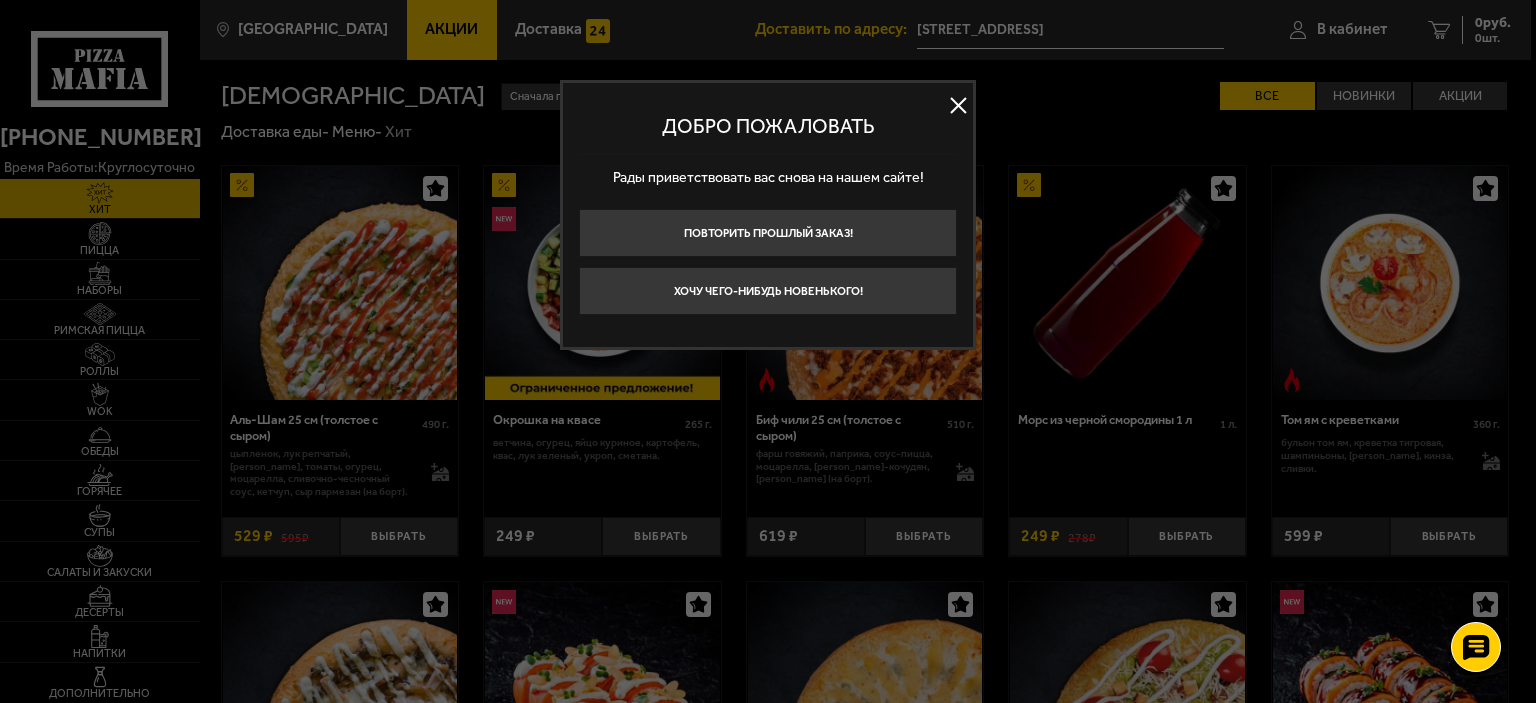click at bounding box center (958, 106) 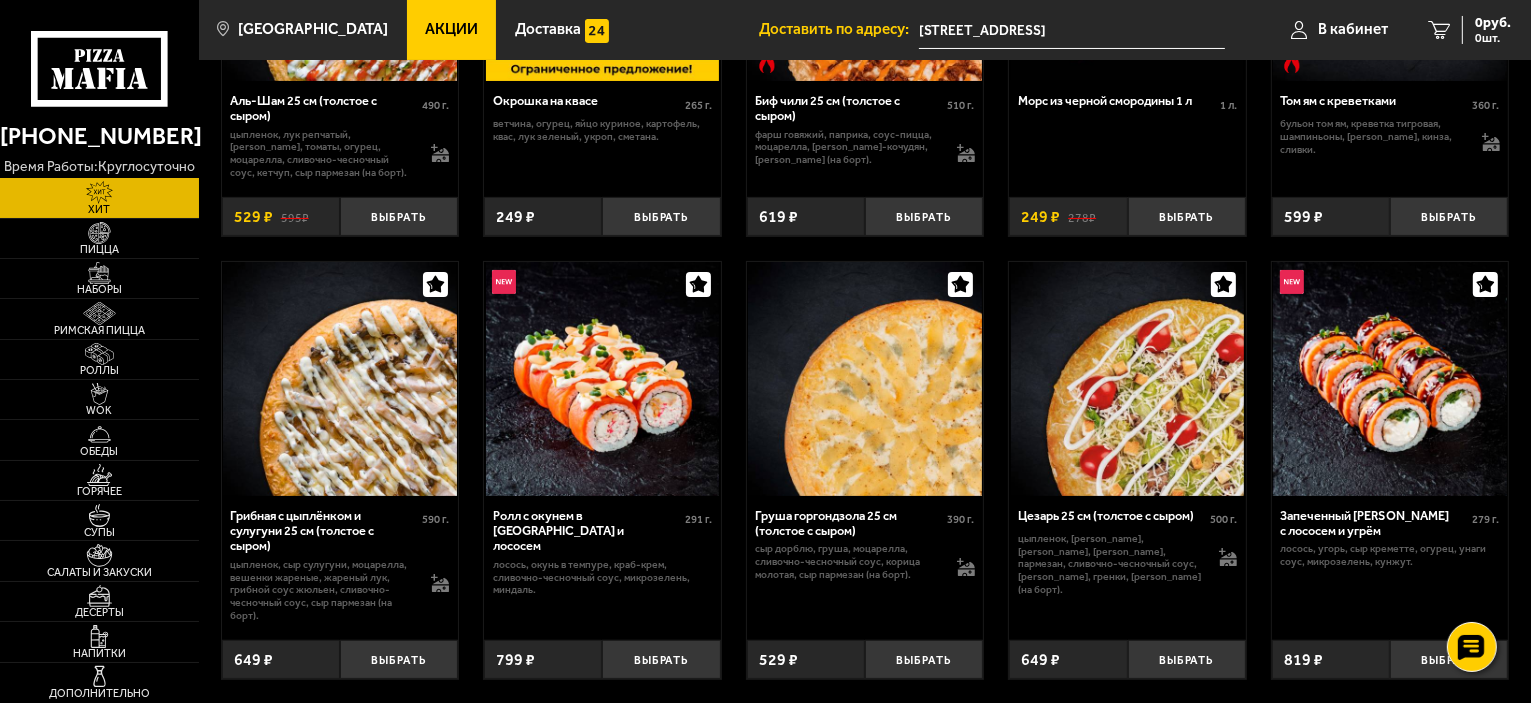 scroll, scrollTop: 100, scrollLeft: 0, axis: vertical 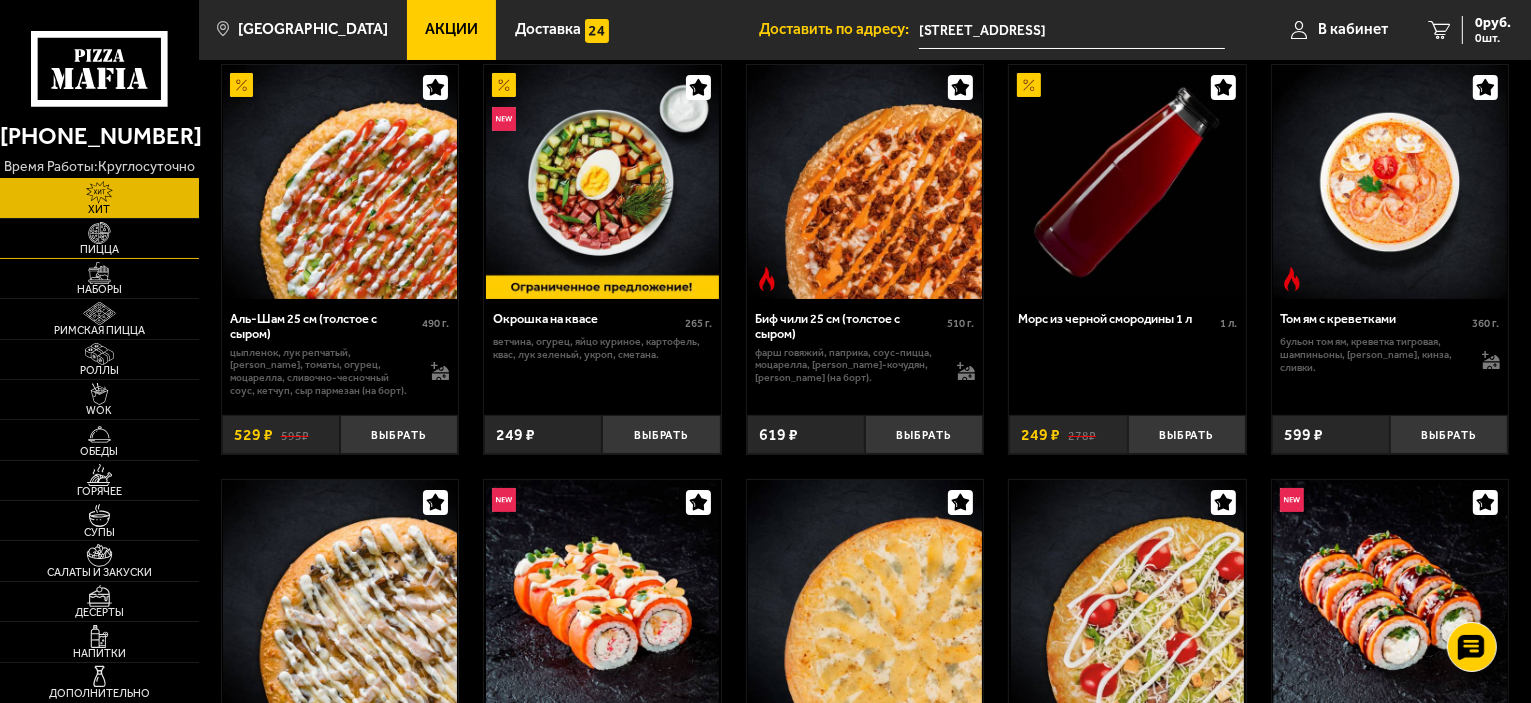 click on "Пицца" at bounding box center [99, 238] 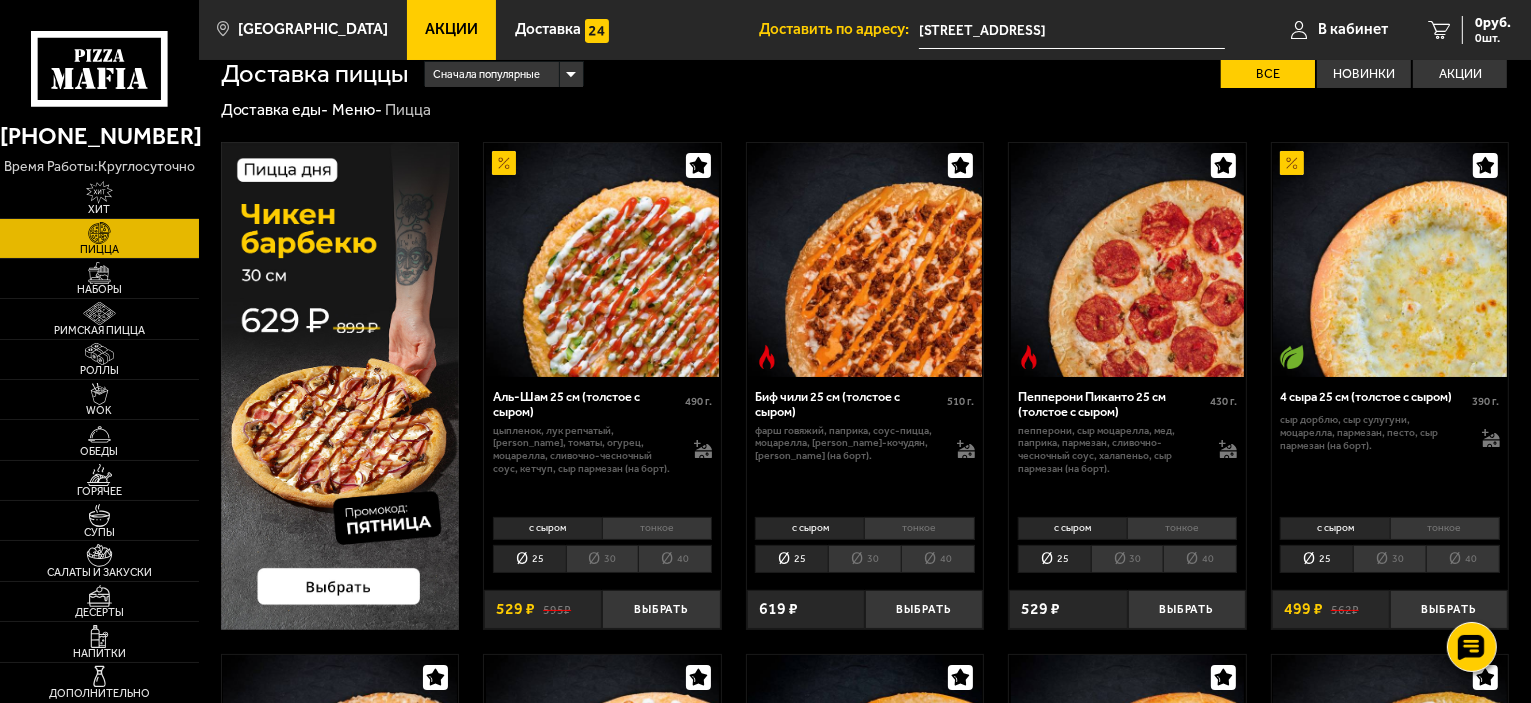 scroll, scrollTop: 0, scrollLeft: 0, axis: both 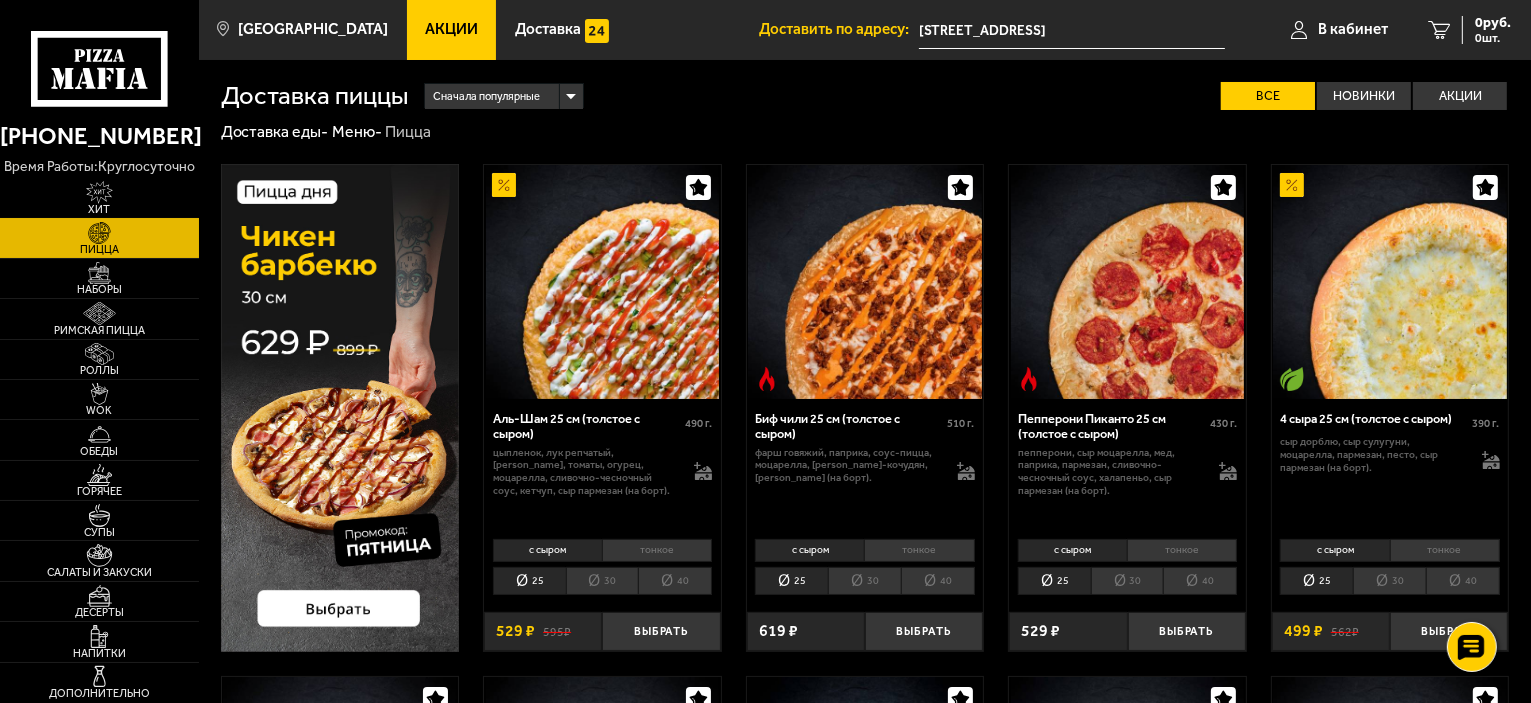 click at bounding box center (99, 192) 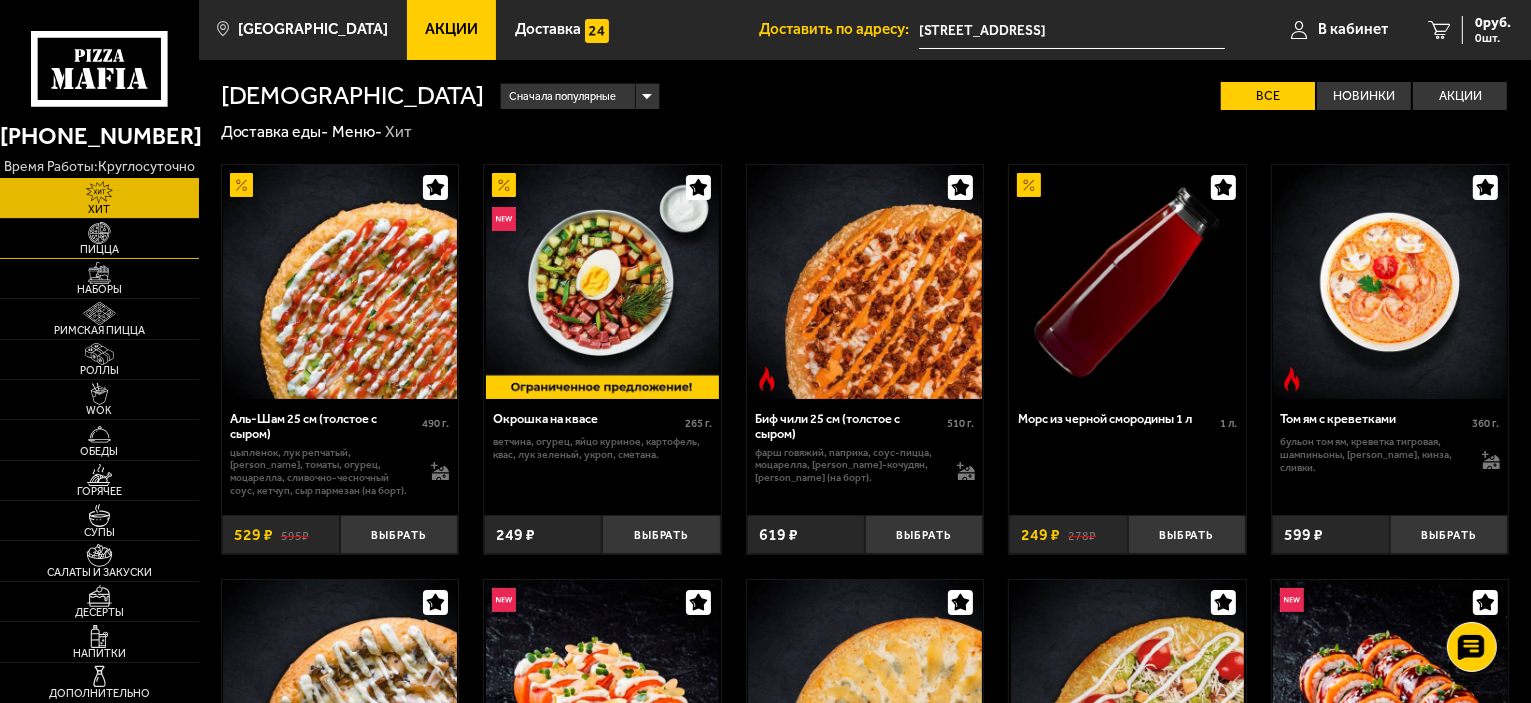 click on "Пицца" at bounding box center [99, 238] 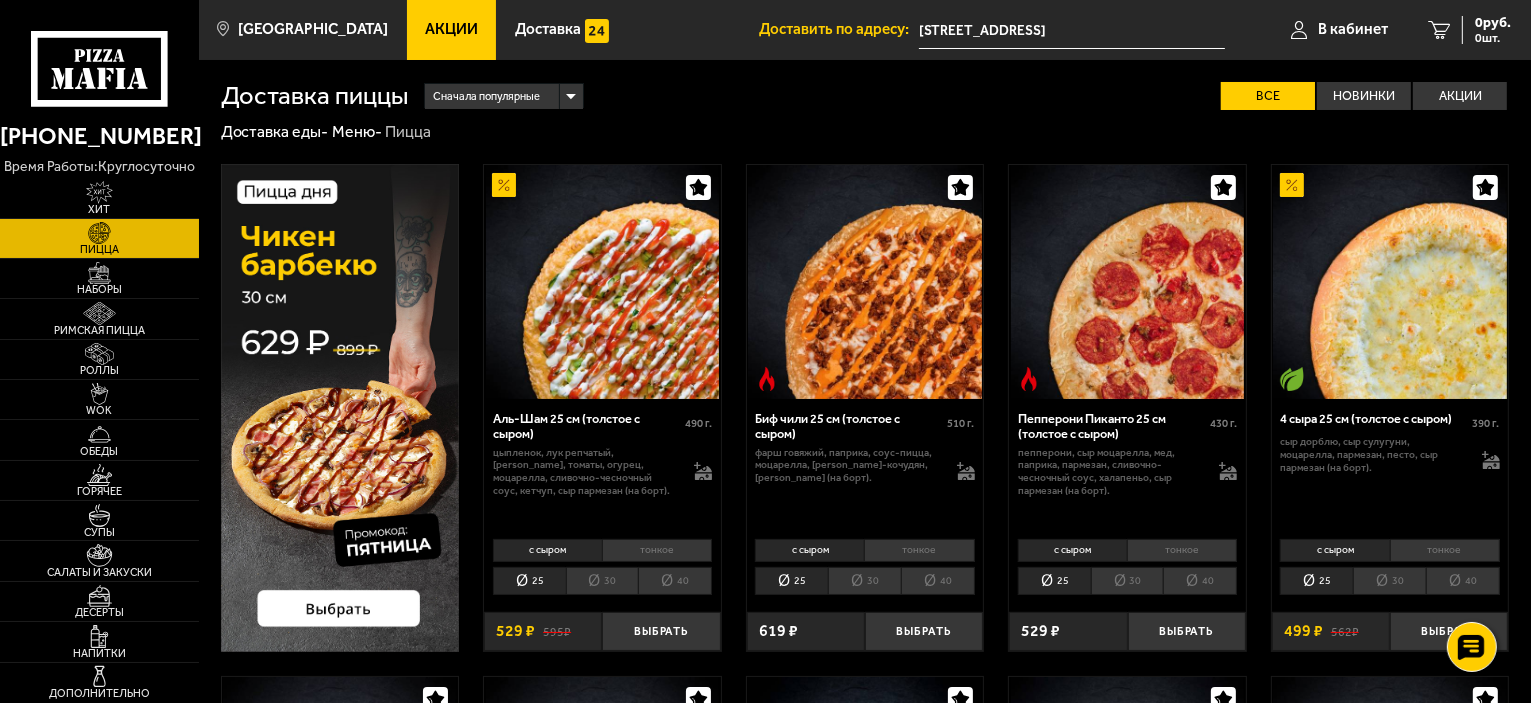 click at bounding box center (340, 407) 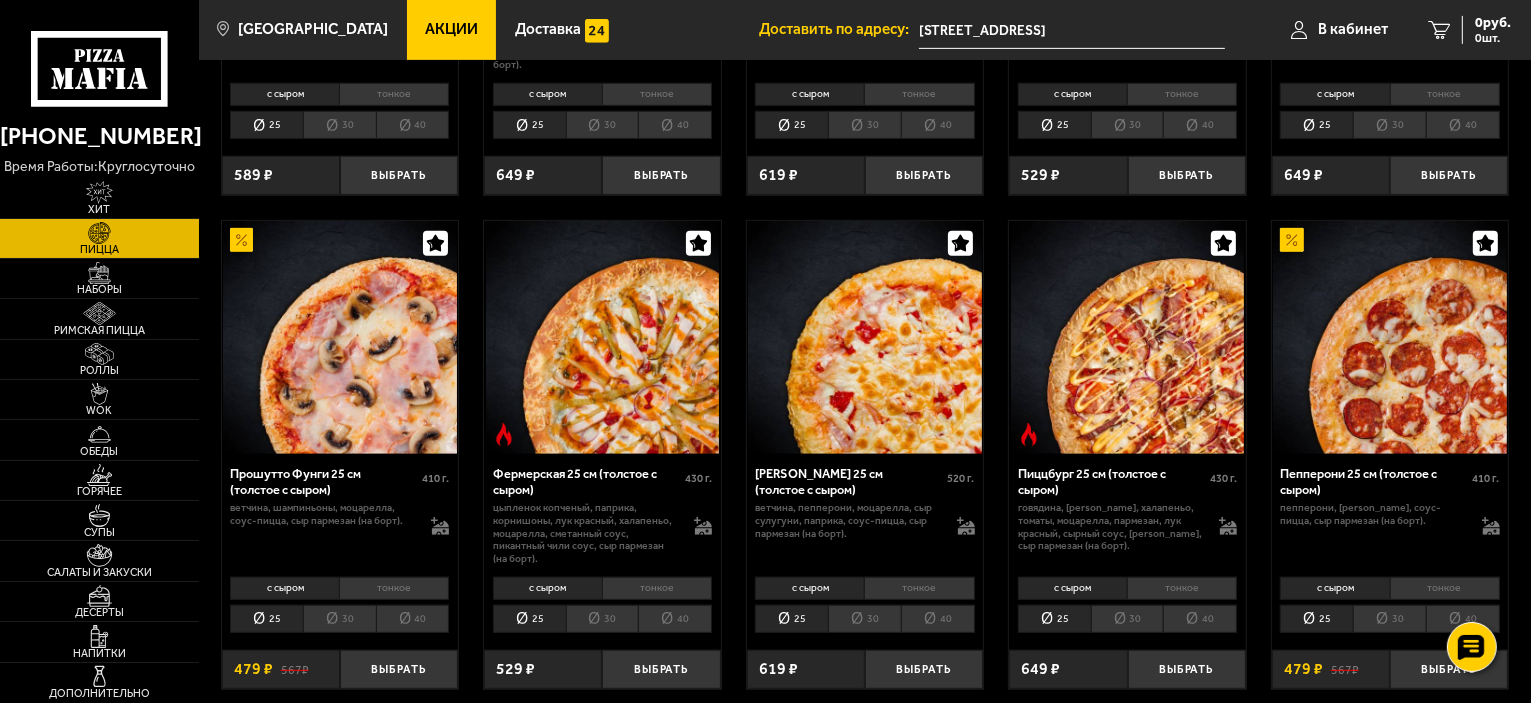 scroll, scrollTop: 1000, scrollLeft: 0, axis: vertical 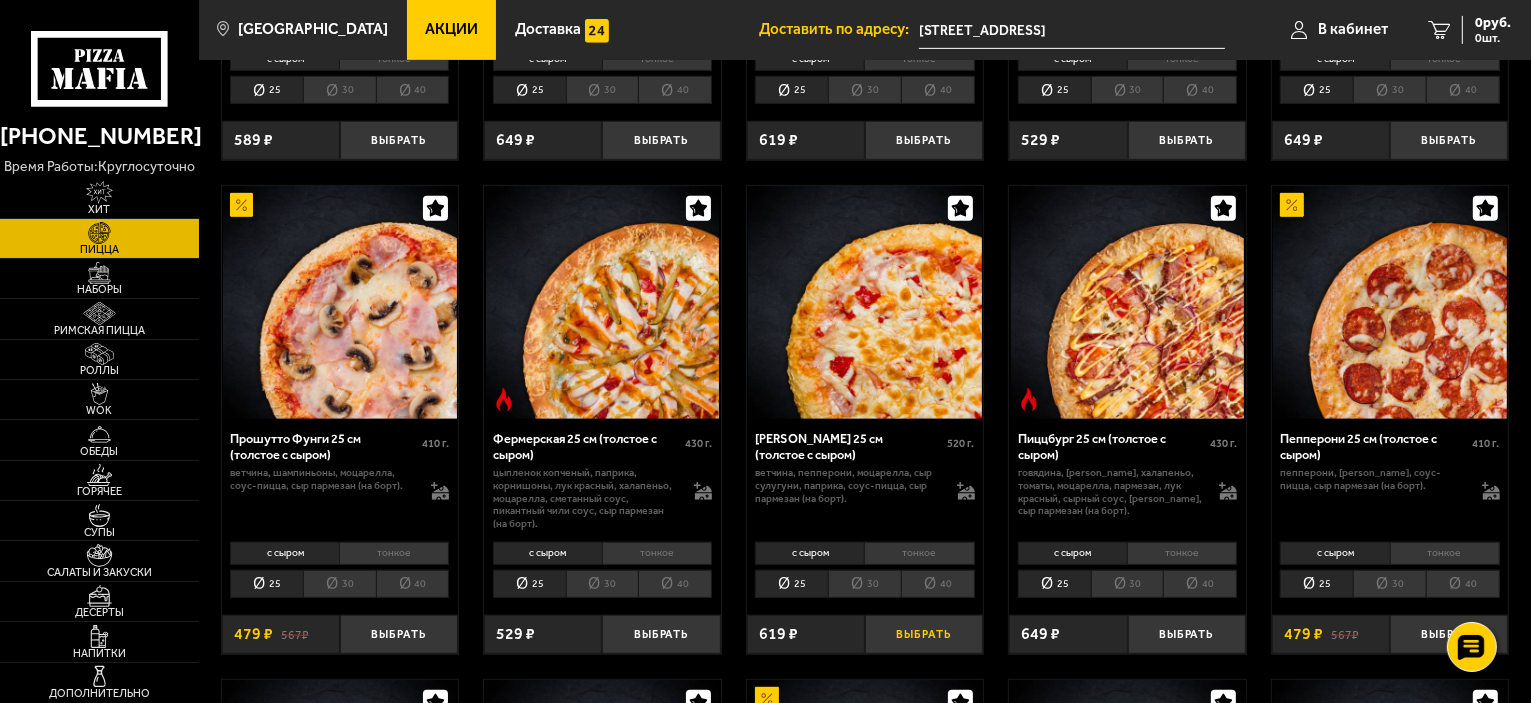 click on "Выбрать" at bounding box center (924, 634) 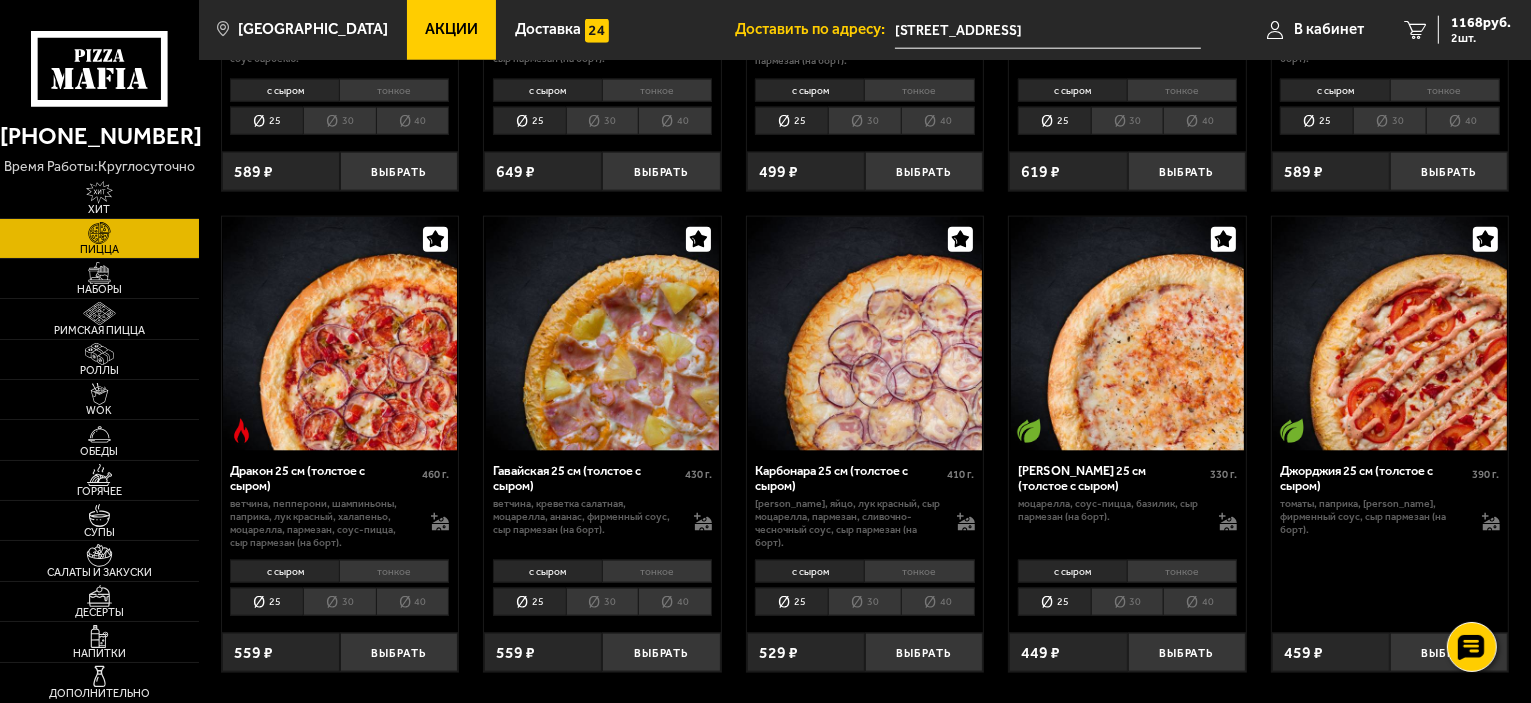scroll, scrollTop: 2500, scrollLeft: 0, axis: vertical 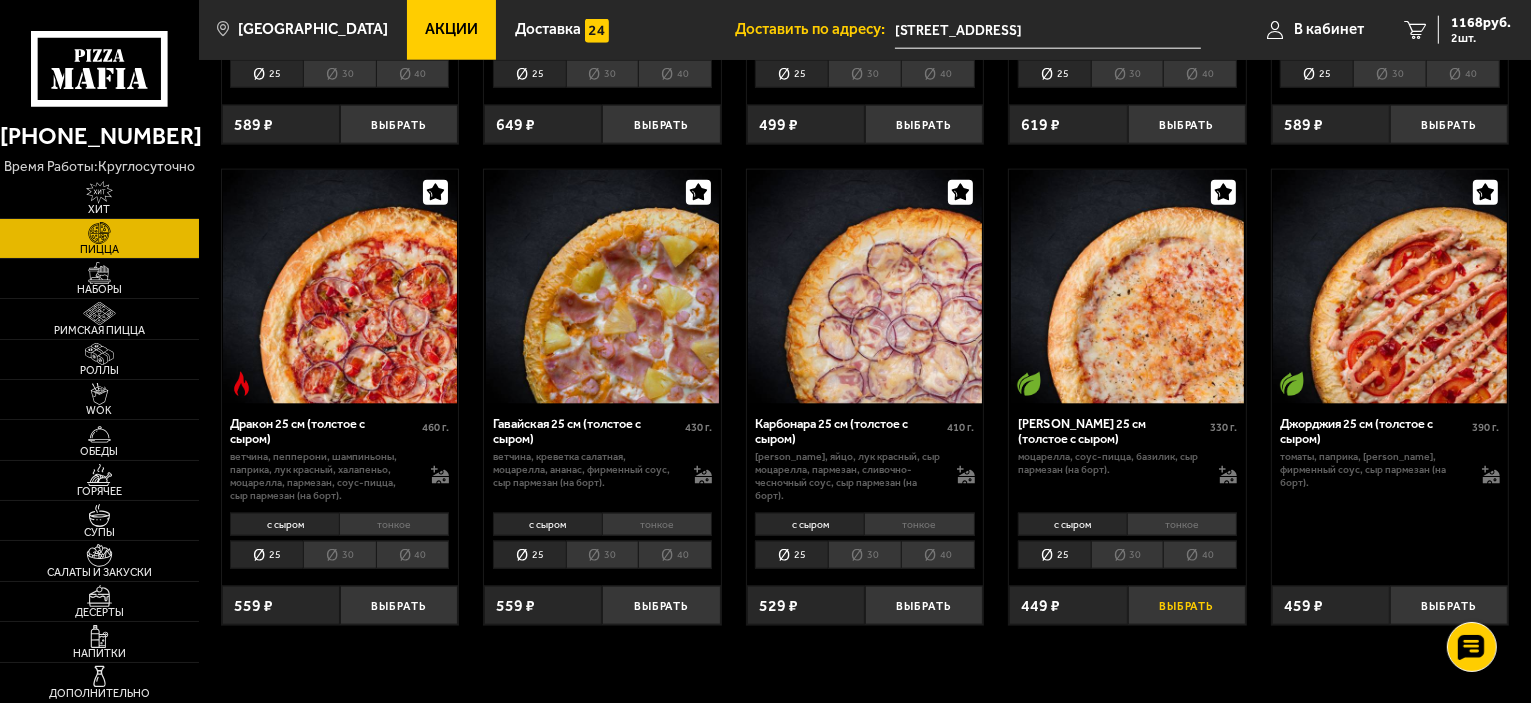 click on "Выбрать" at bounding box center (1187, 605) 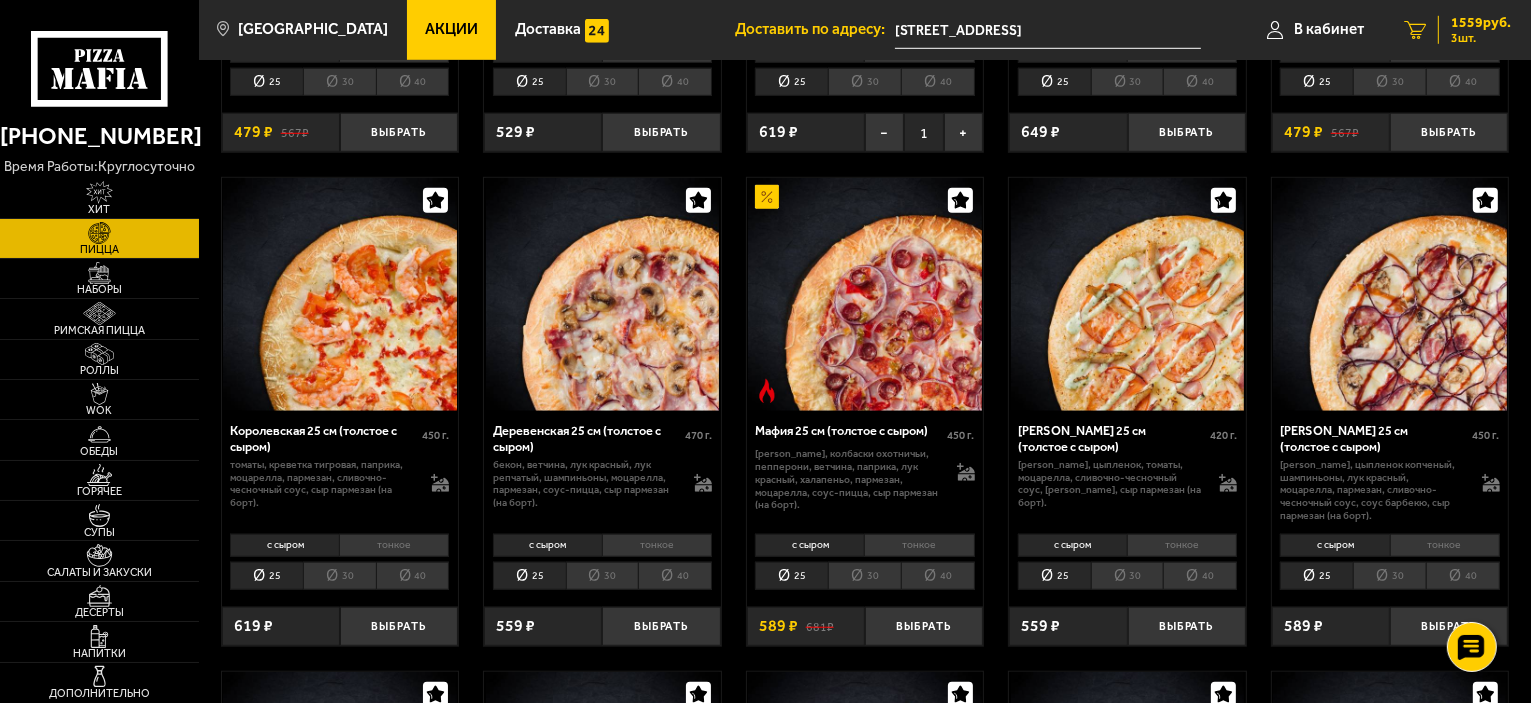 scroll, scrollTop: 1500, scrollLeft: 0, axis: vertical 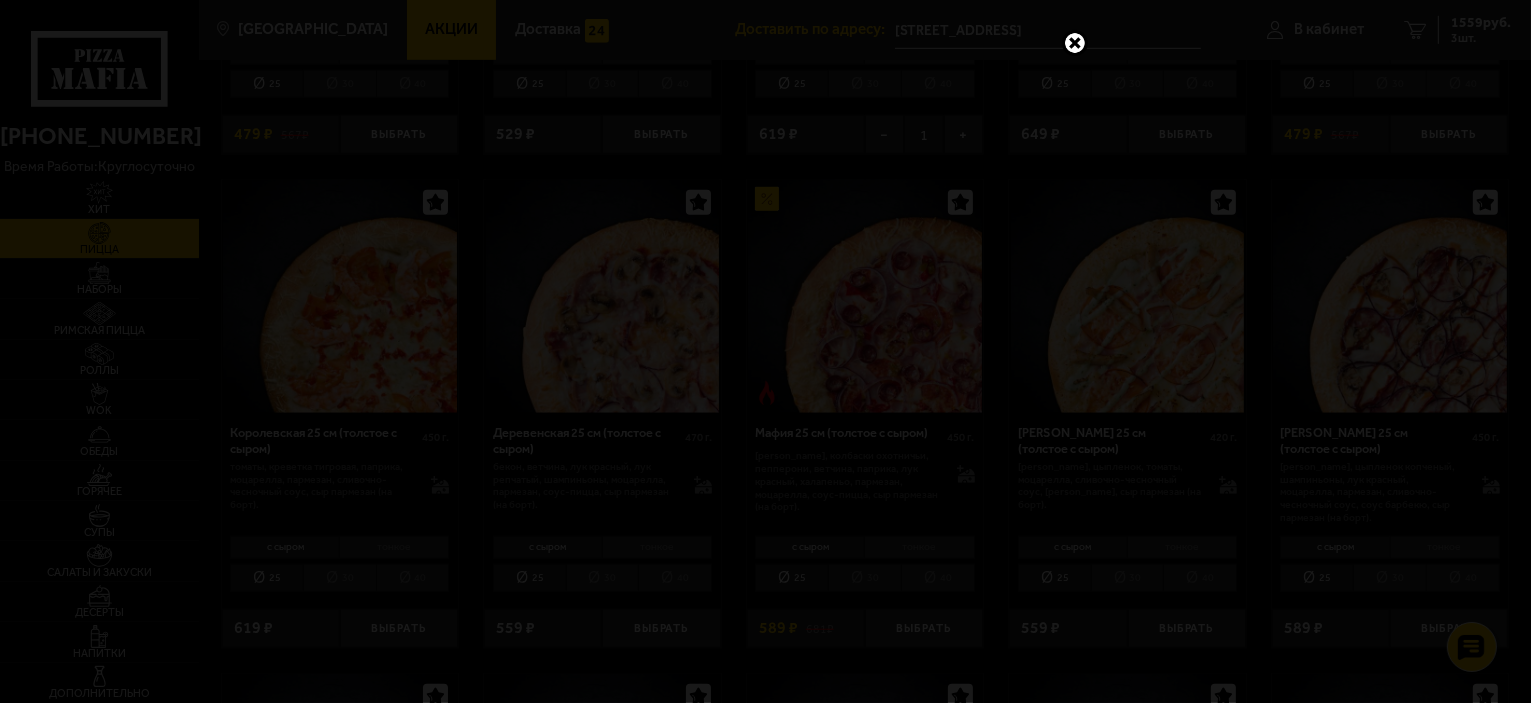 click at bounding box center [1075, 43] 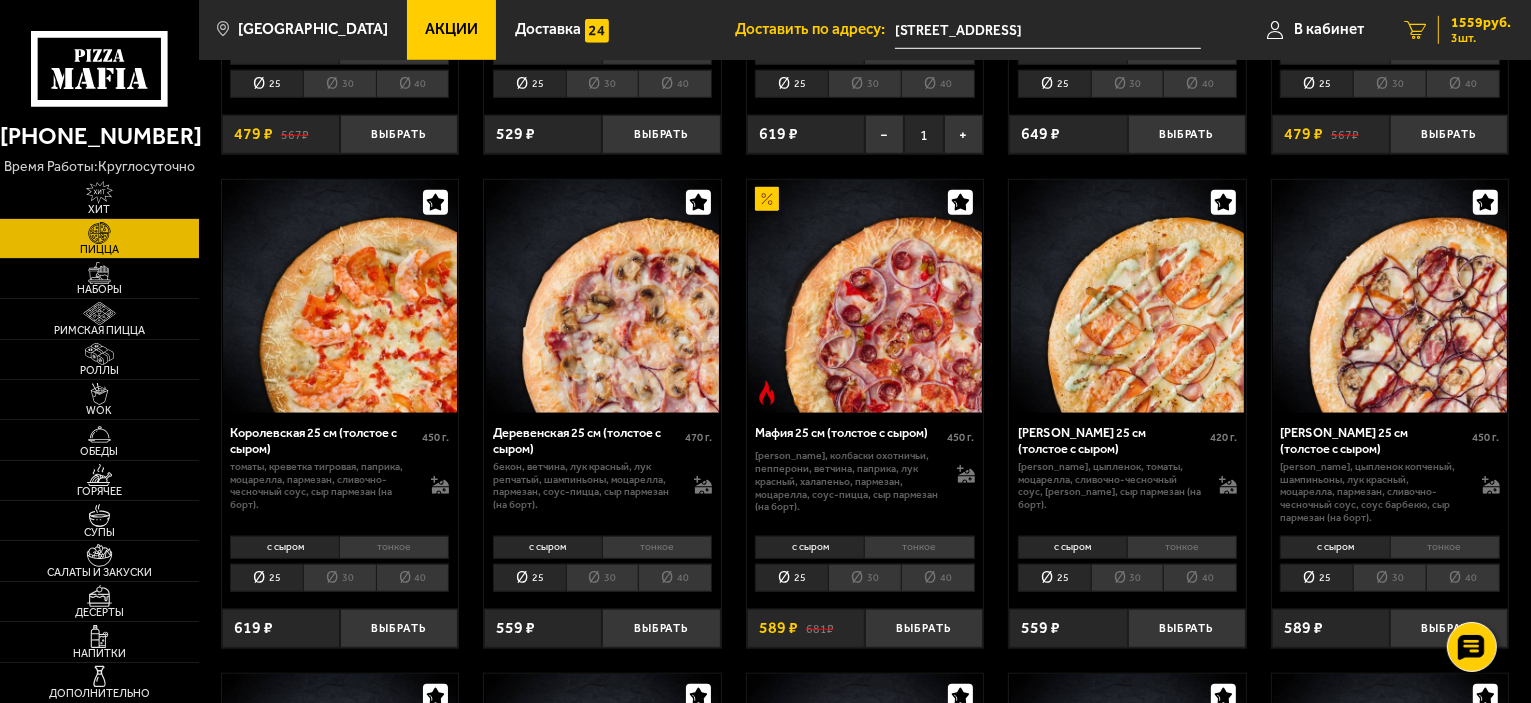 click on "1559  руб." at bounding box center (1481, 23) 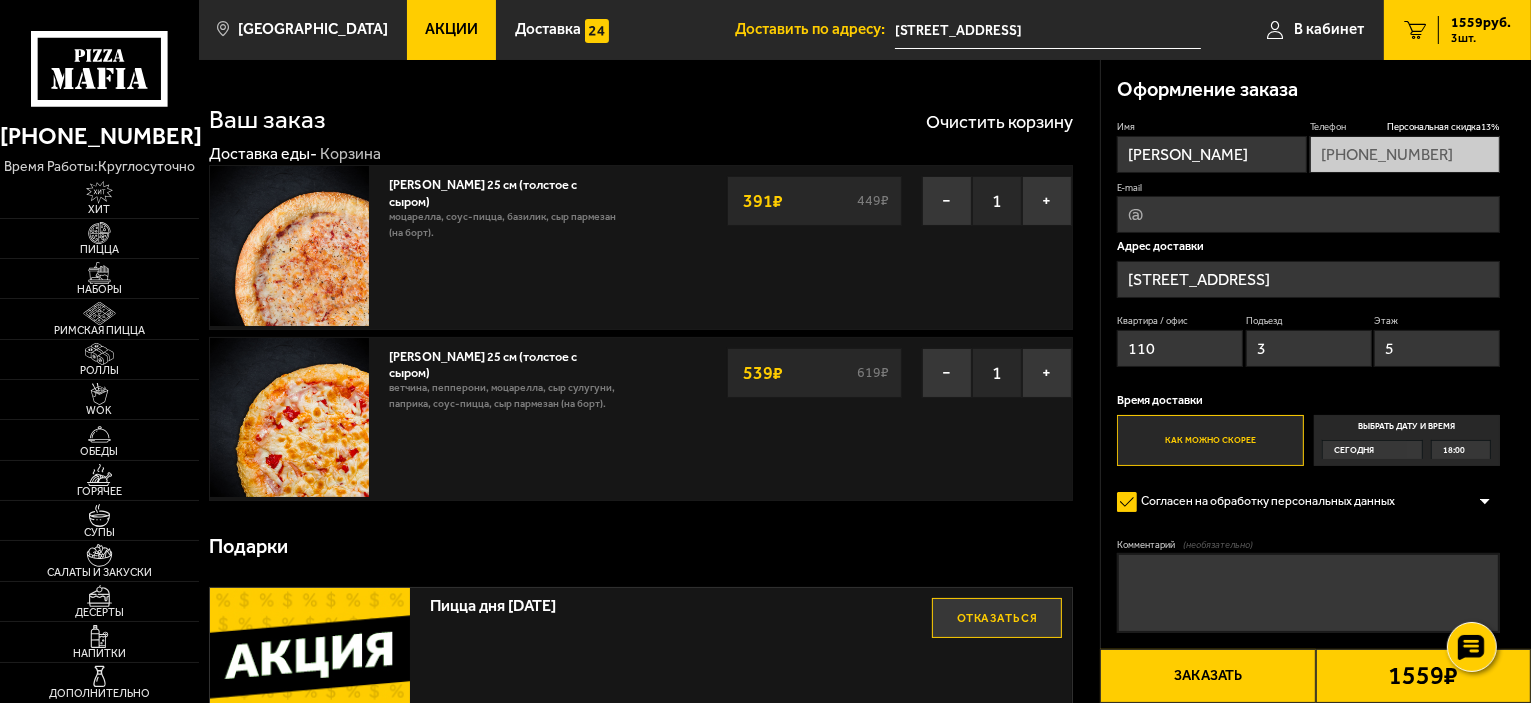 click on "[STREET_ADDRESS]" at bounding box center (1308, 279) 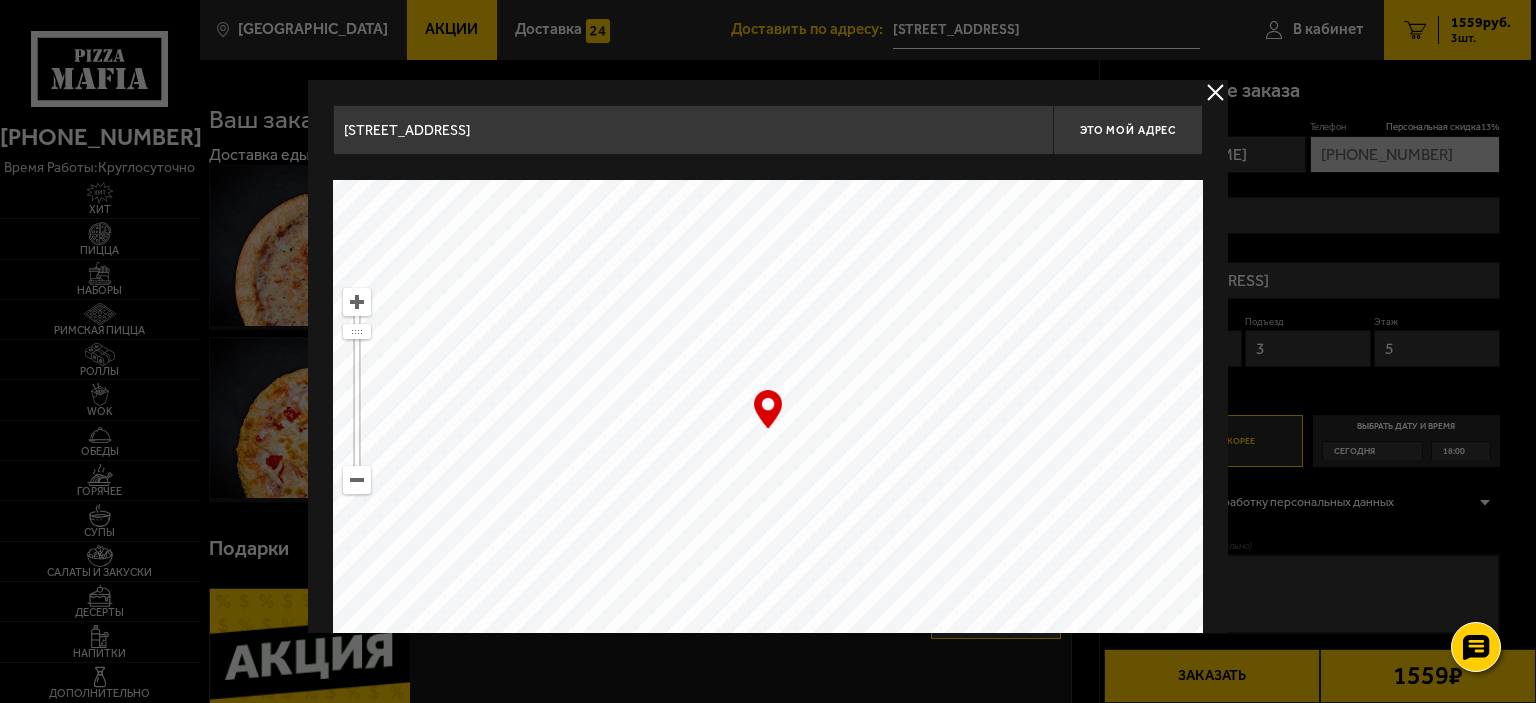 click at bounding box center (1215, 92) 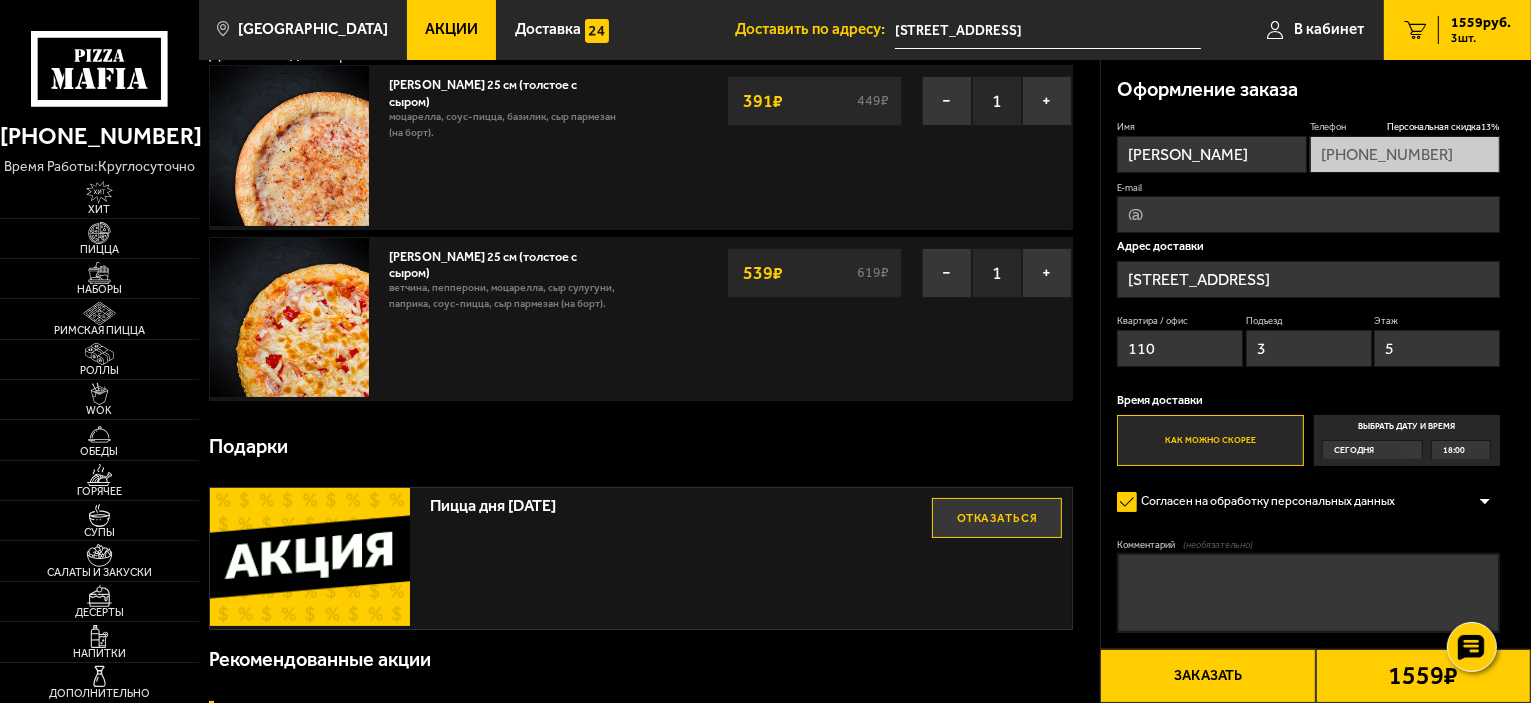 scroll, scrollTop: 0, scrollLeft: 0, axis: both 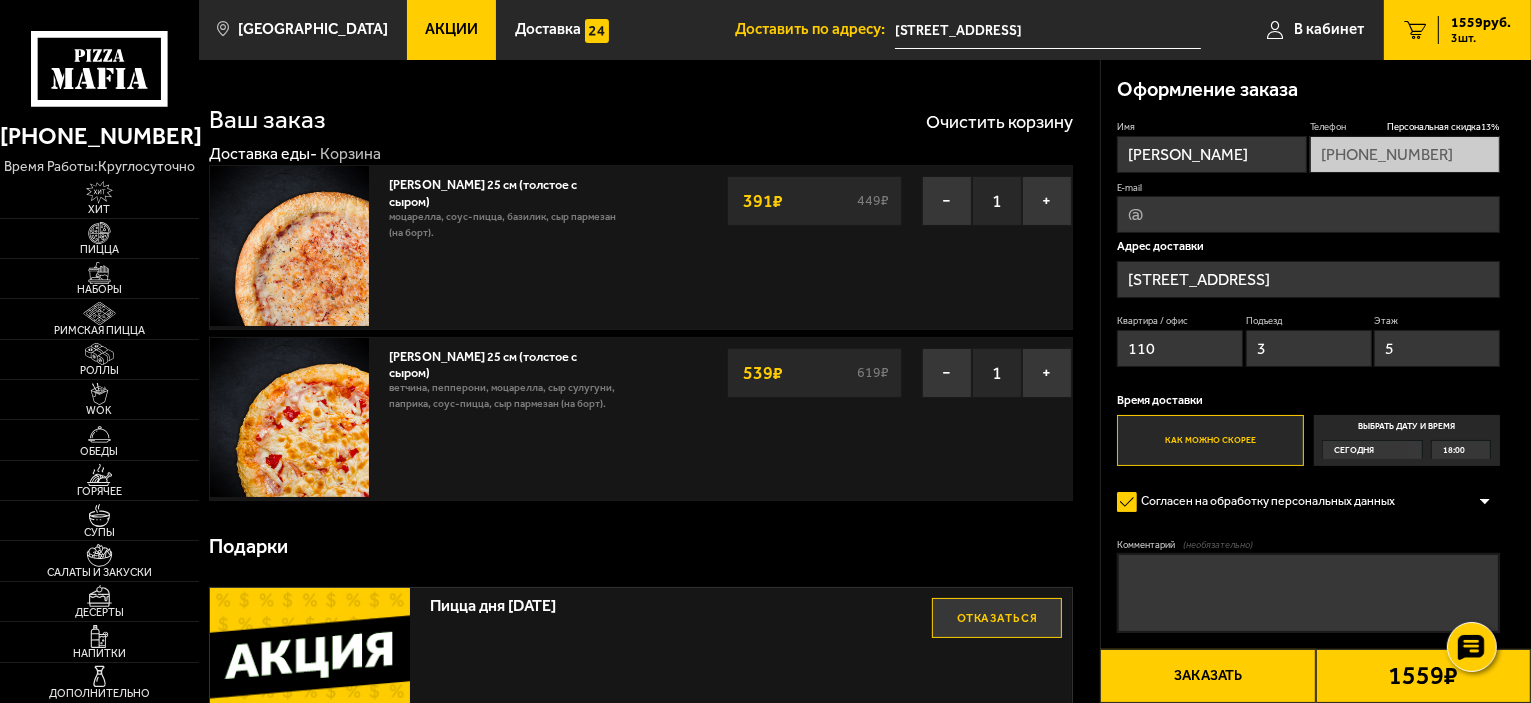 click on "Заказать" at bounding box center [1207, 676] 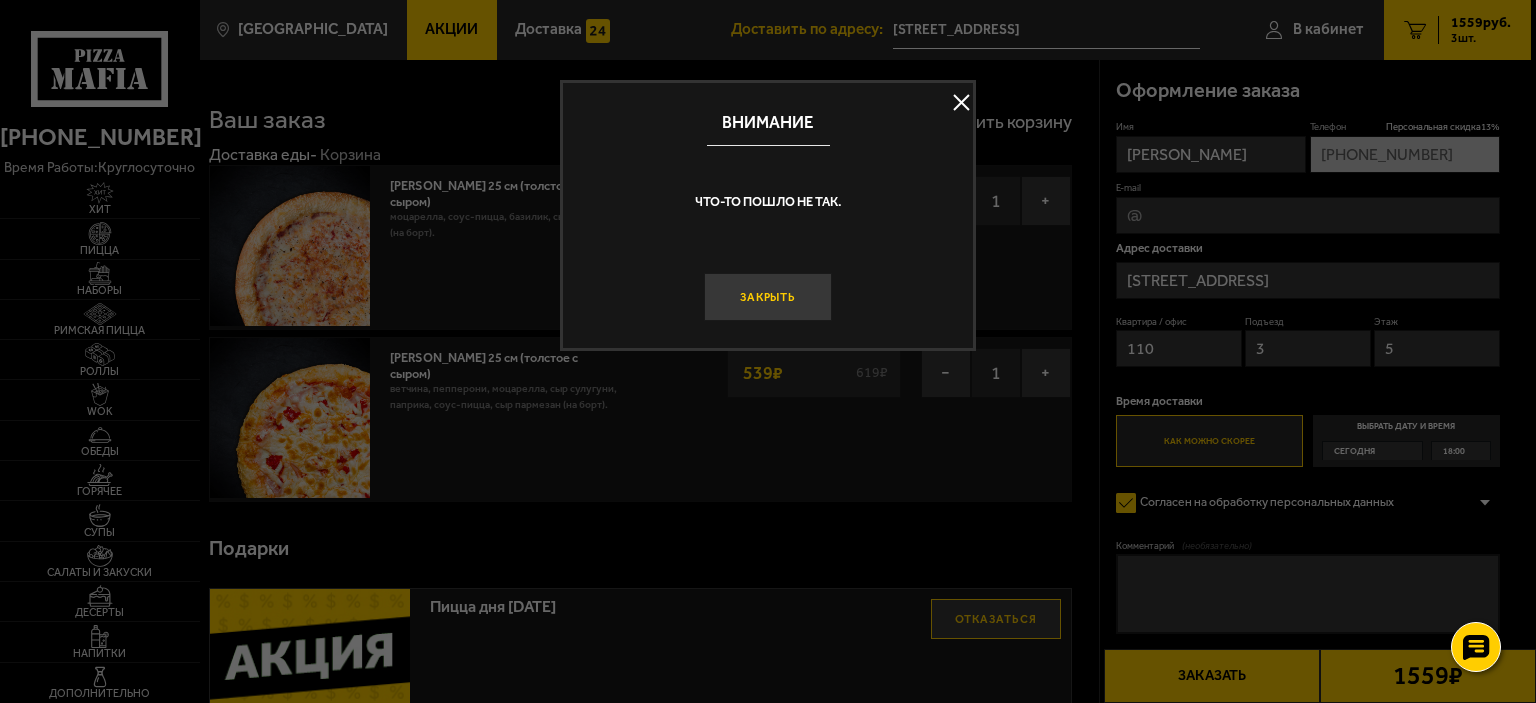 click on "Закрыть" at bounding box center (768, 297) 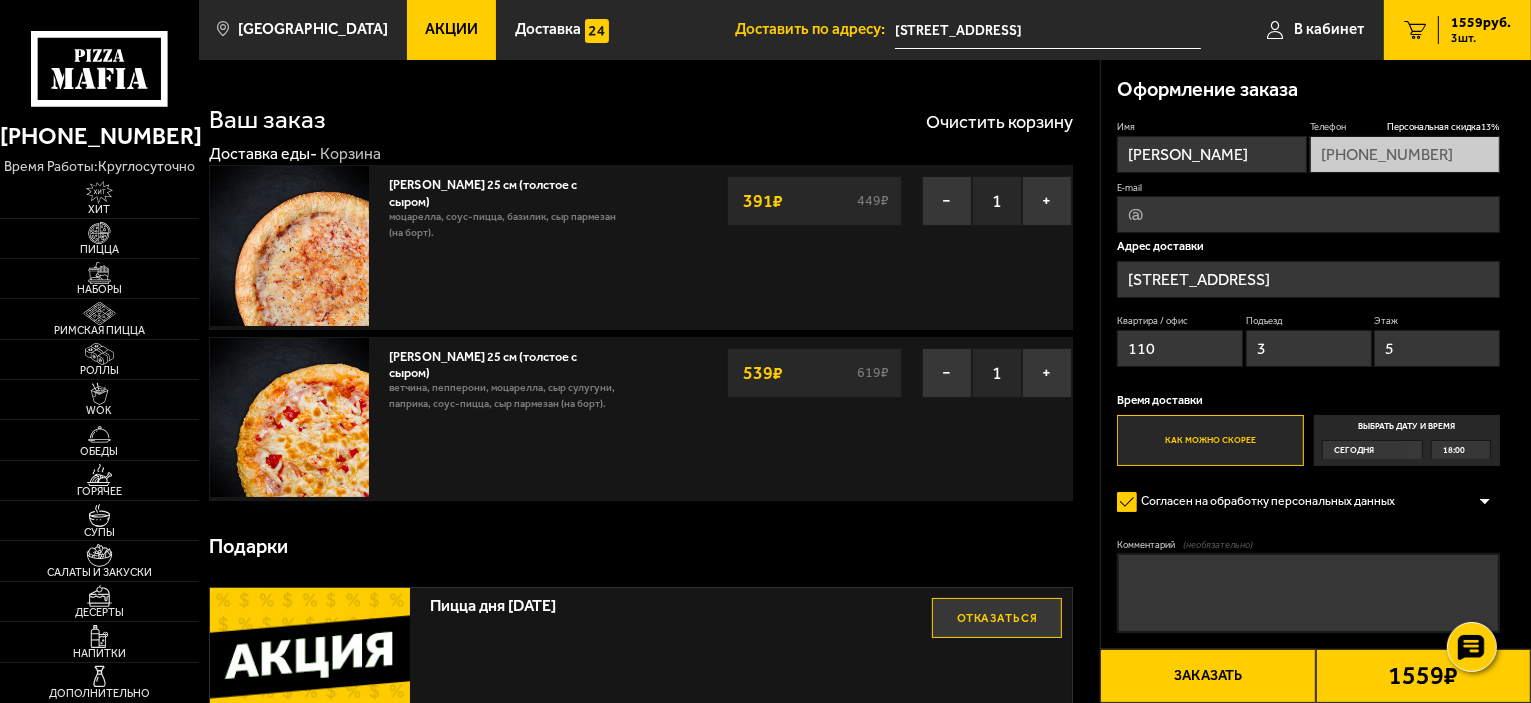 click on "1559  ₽" at bounding box center (1423, 676) 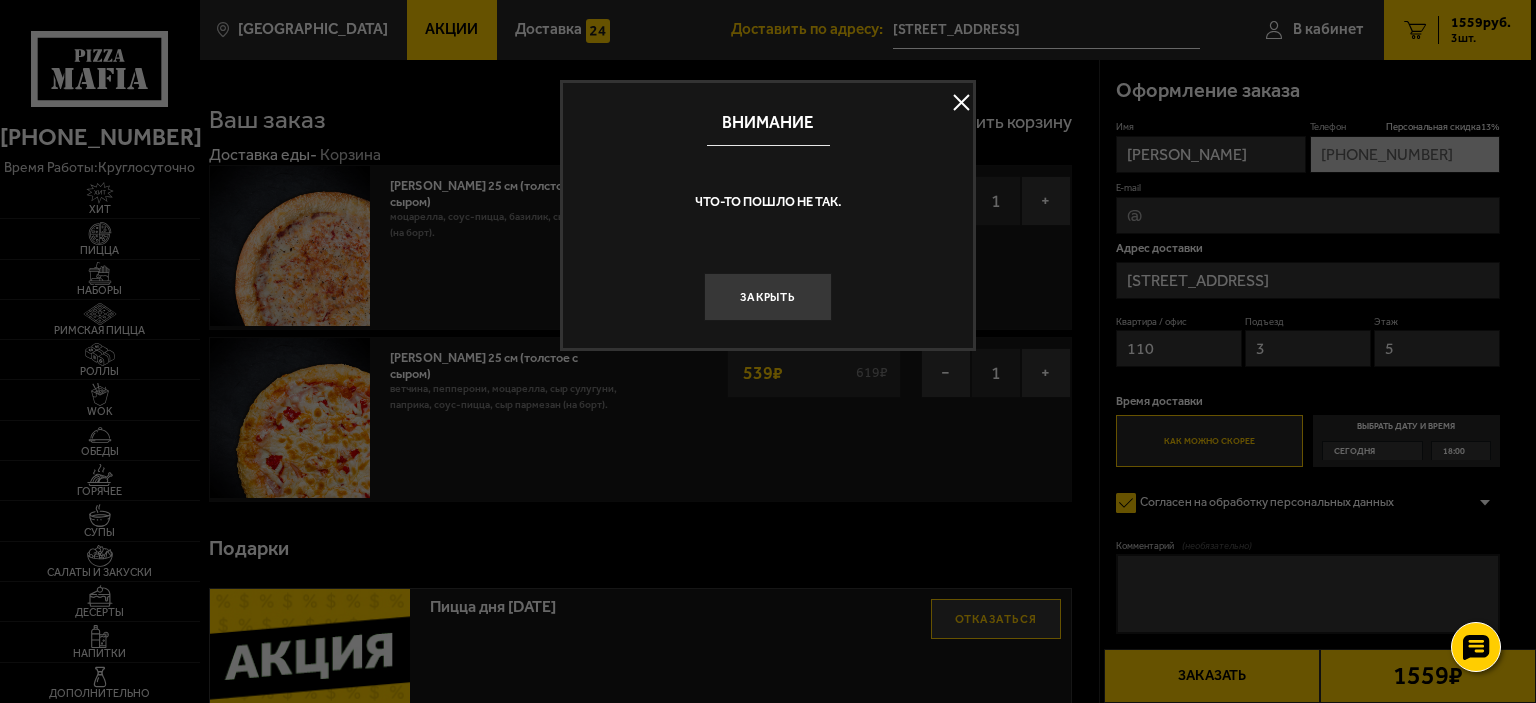 click on "Внимание   Что-то пошло не так. Закрыть" at bounding box center (768, 215) 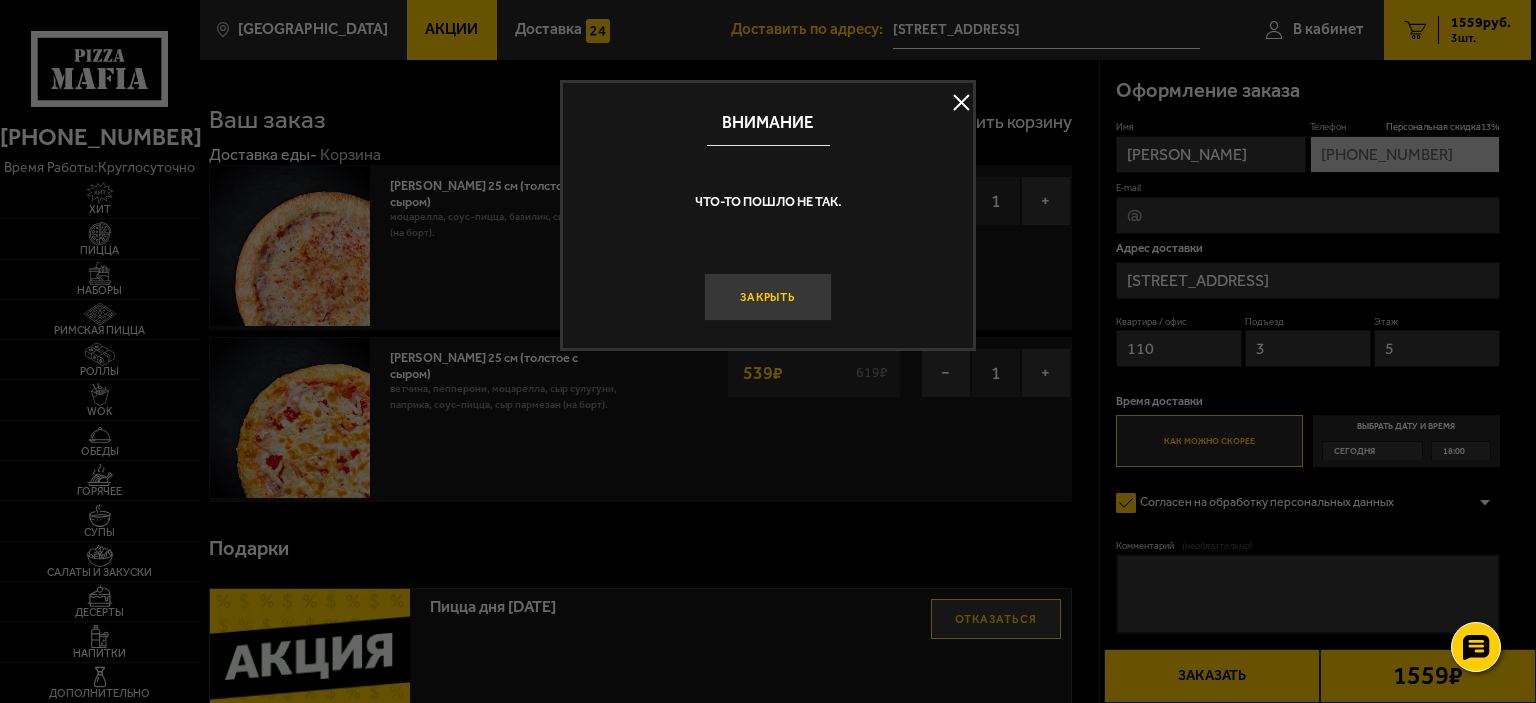 click on "Закрыть" at bounding box center [768, 297] 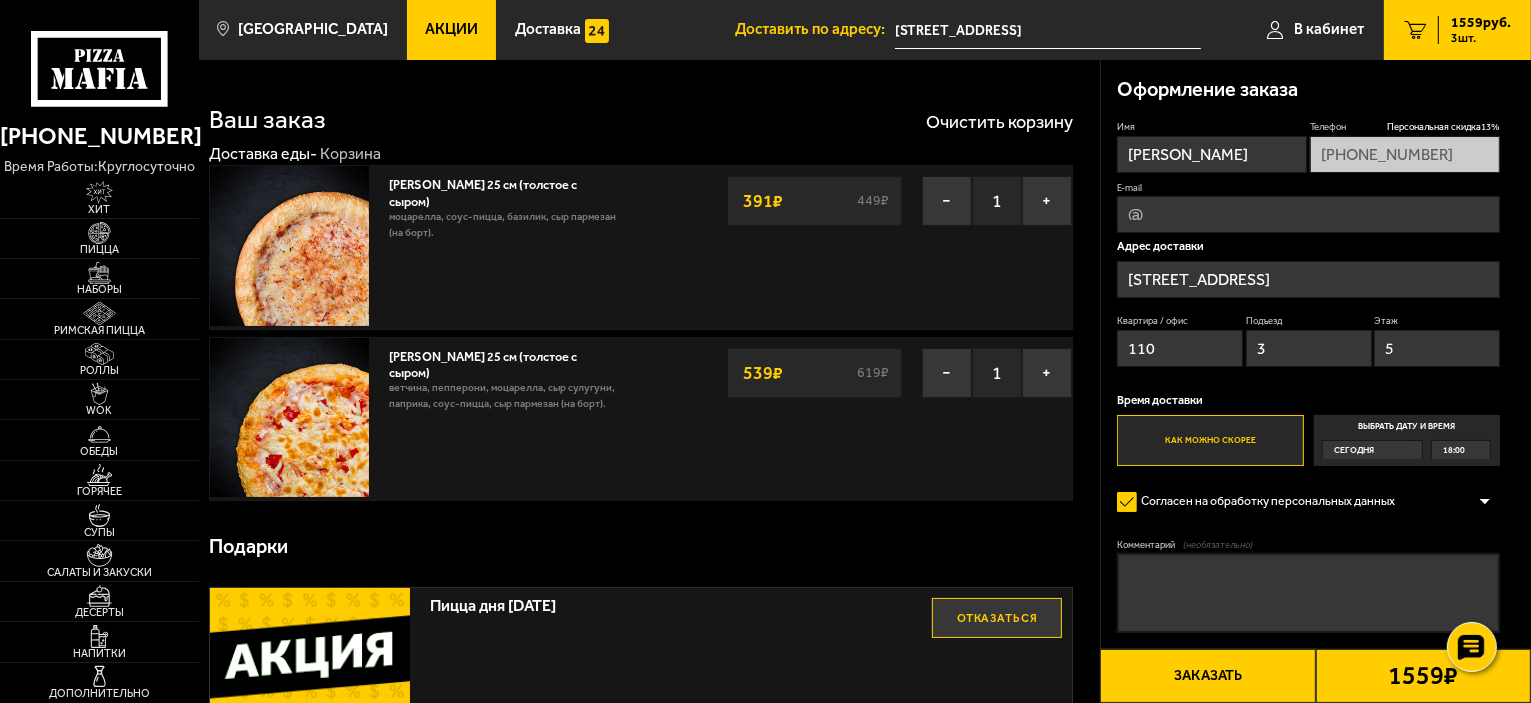 click on "E-mail" at bounding box center [1308, 214] 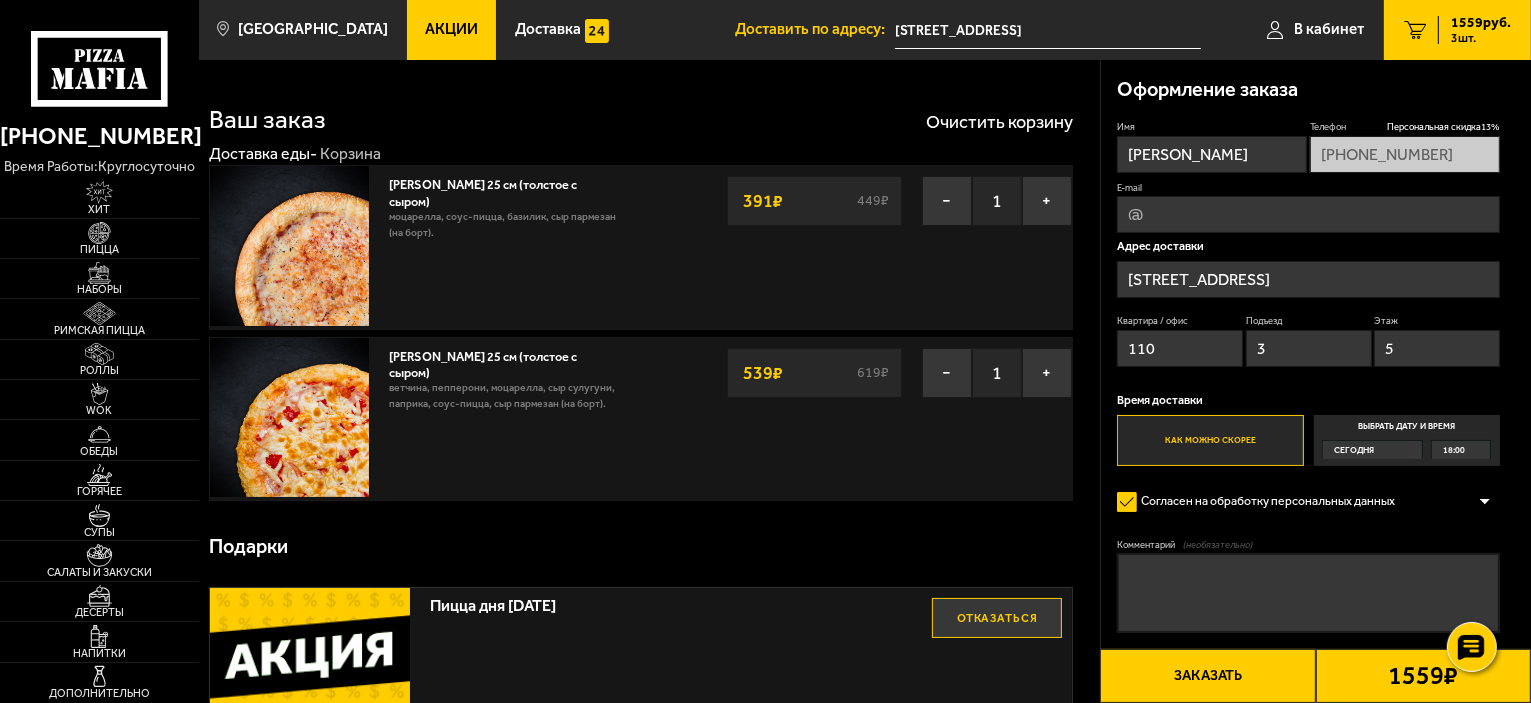 type on "zavivaev_o.u@mail.ru" 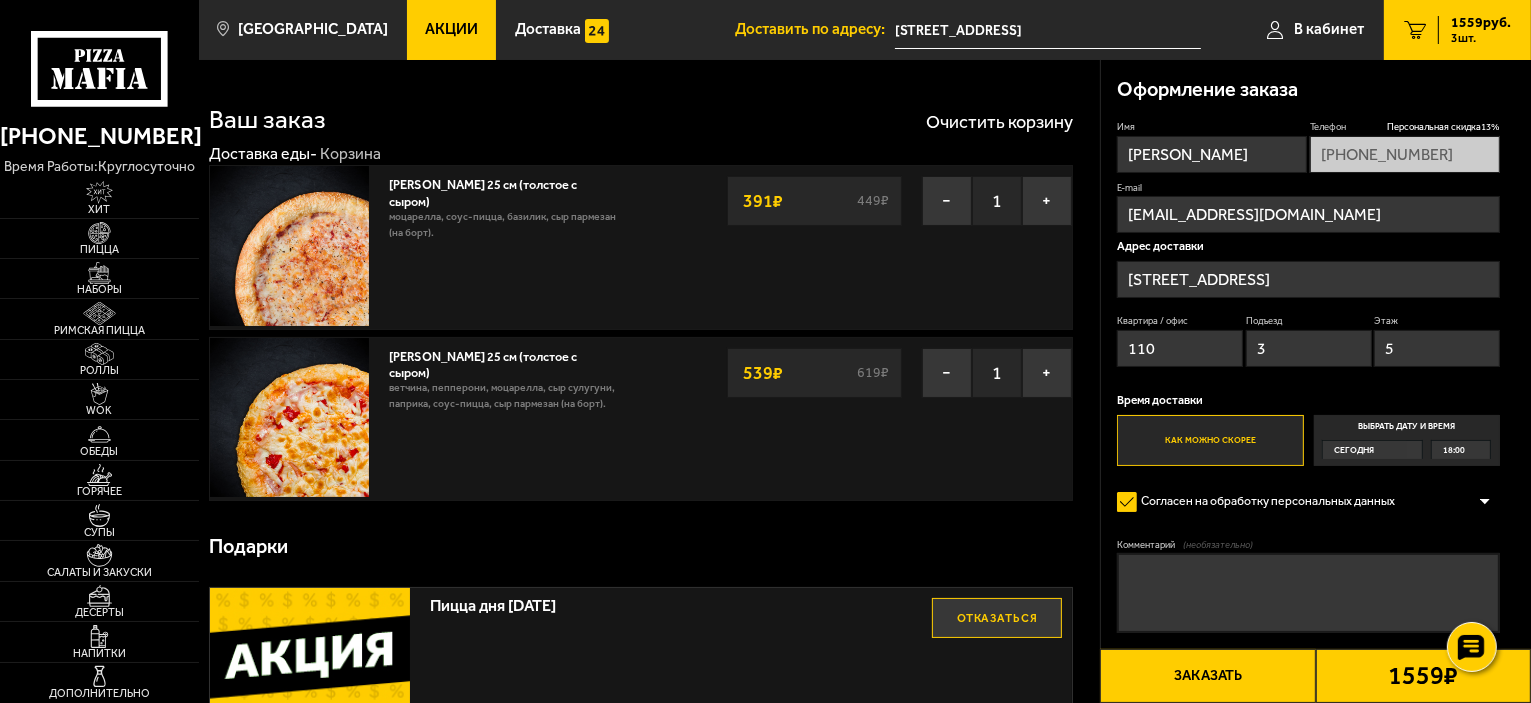 click on "18:00" at bounding box center (1454, 450) 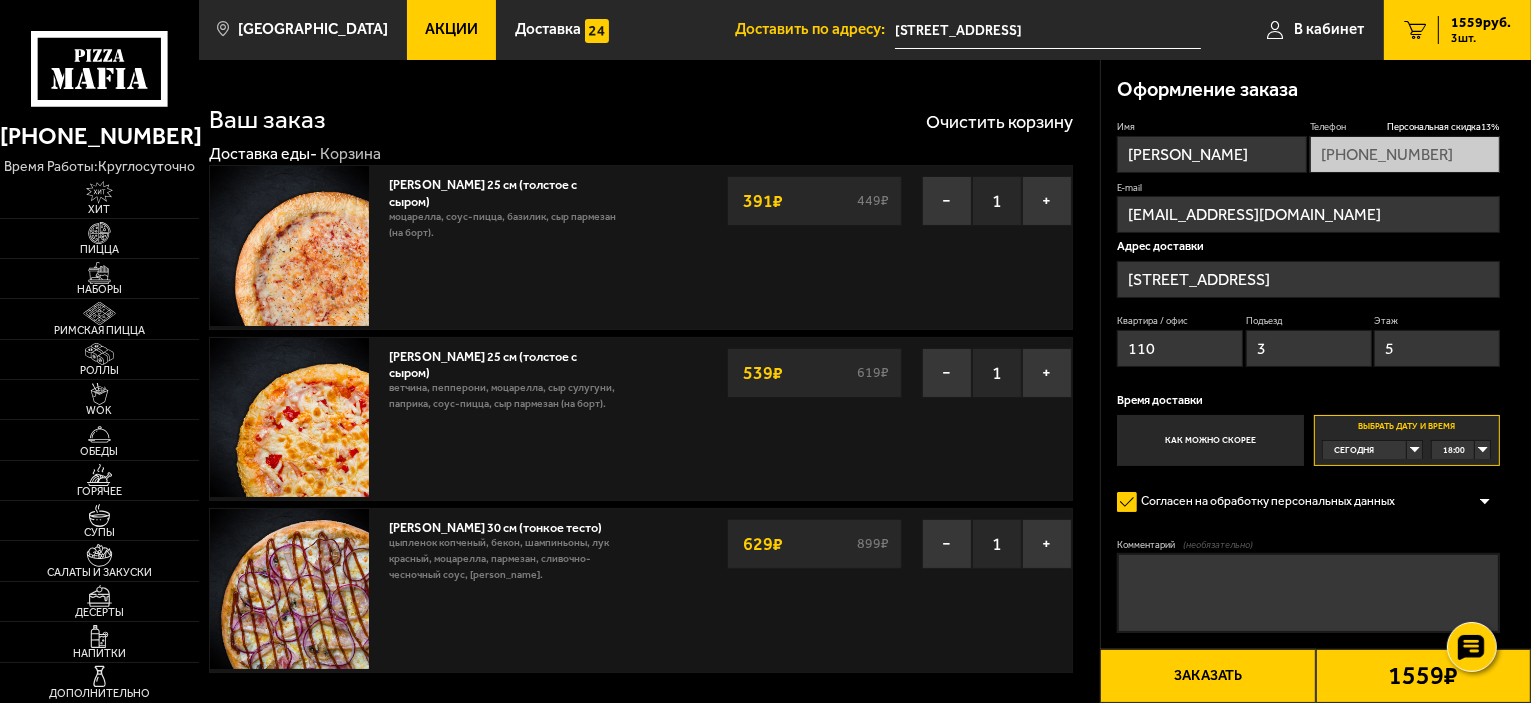 click on "18:00" at bounding box center (1461, 450) 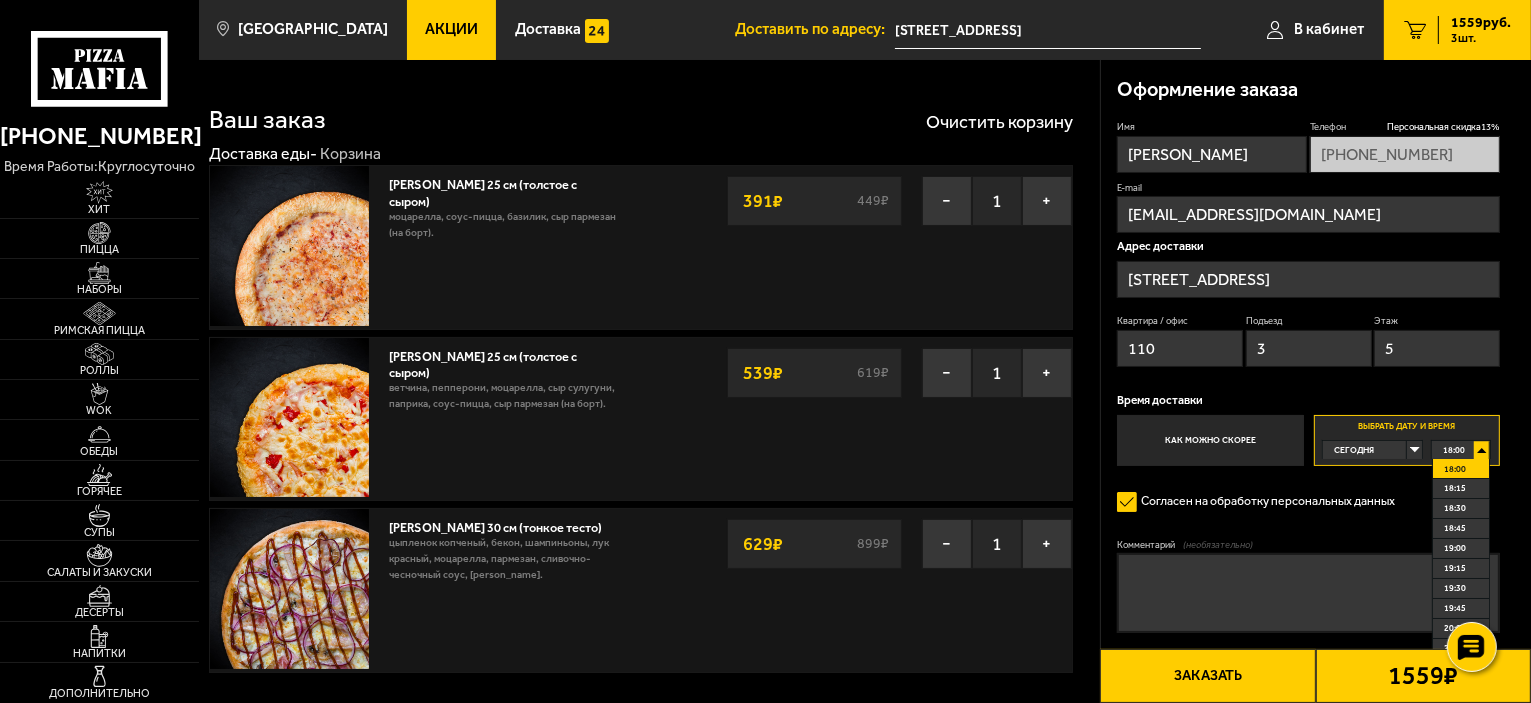 click on "18:00" at bounding box center (1455, 469) 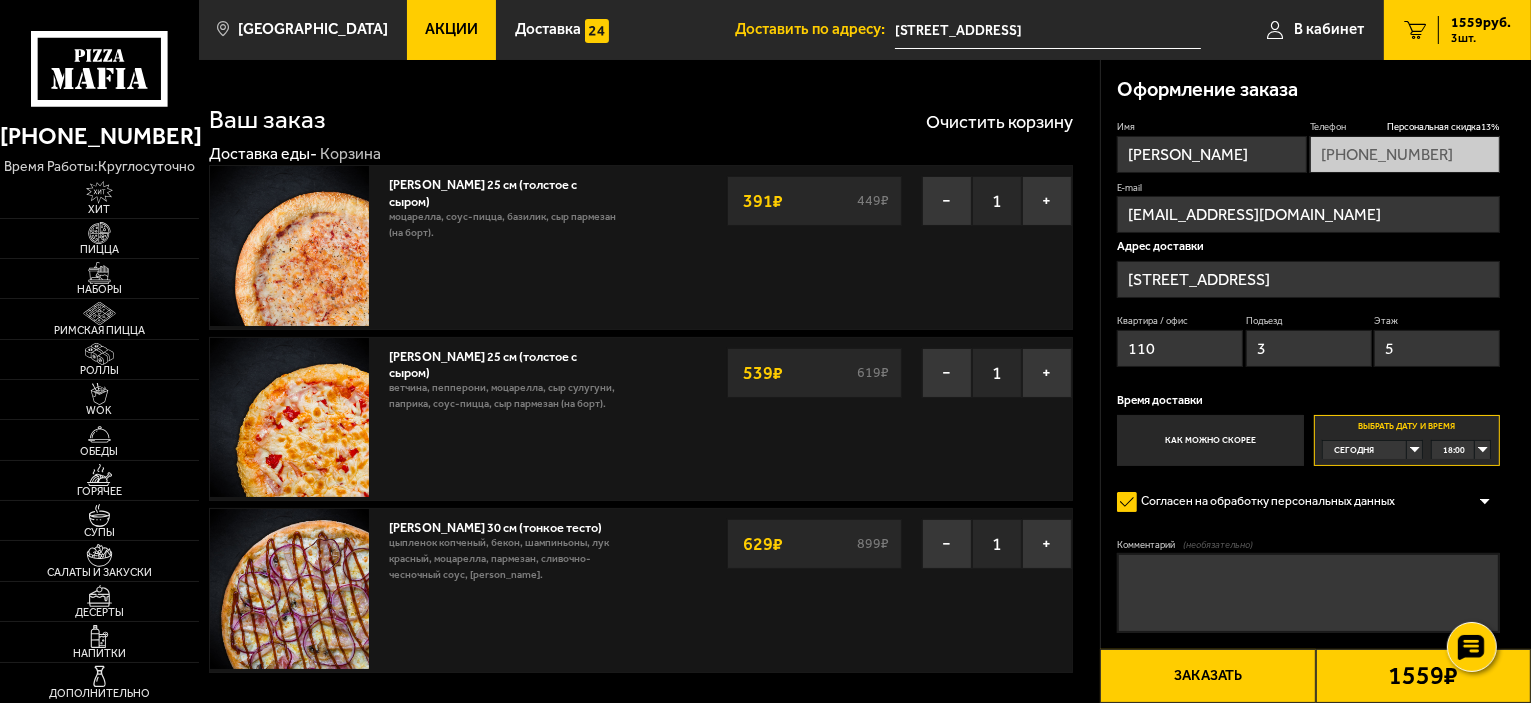 click on "Как можно скорее" at bounding box center [1210, 440] 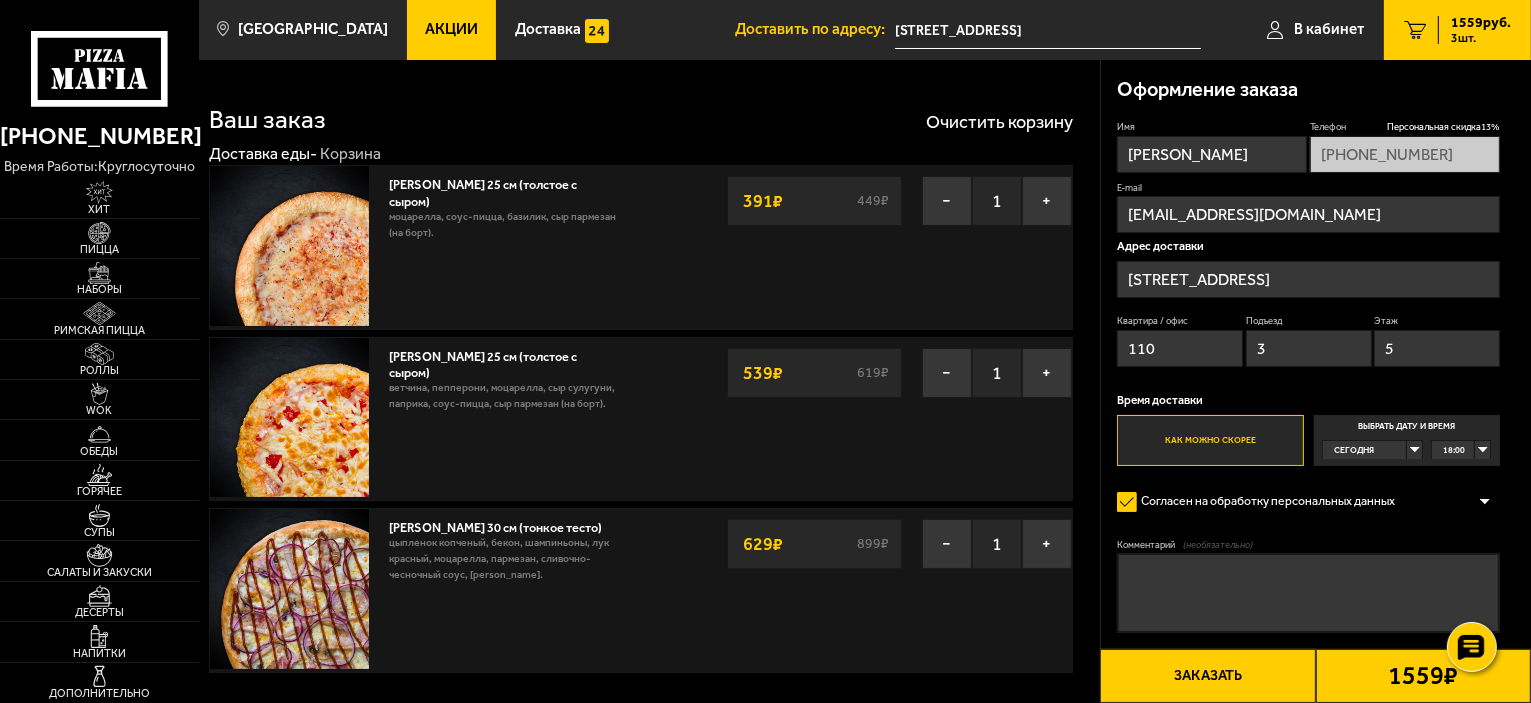 click on "Как можно скорее" at bounding box center [1210, 440] 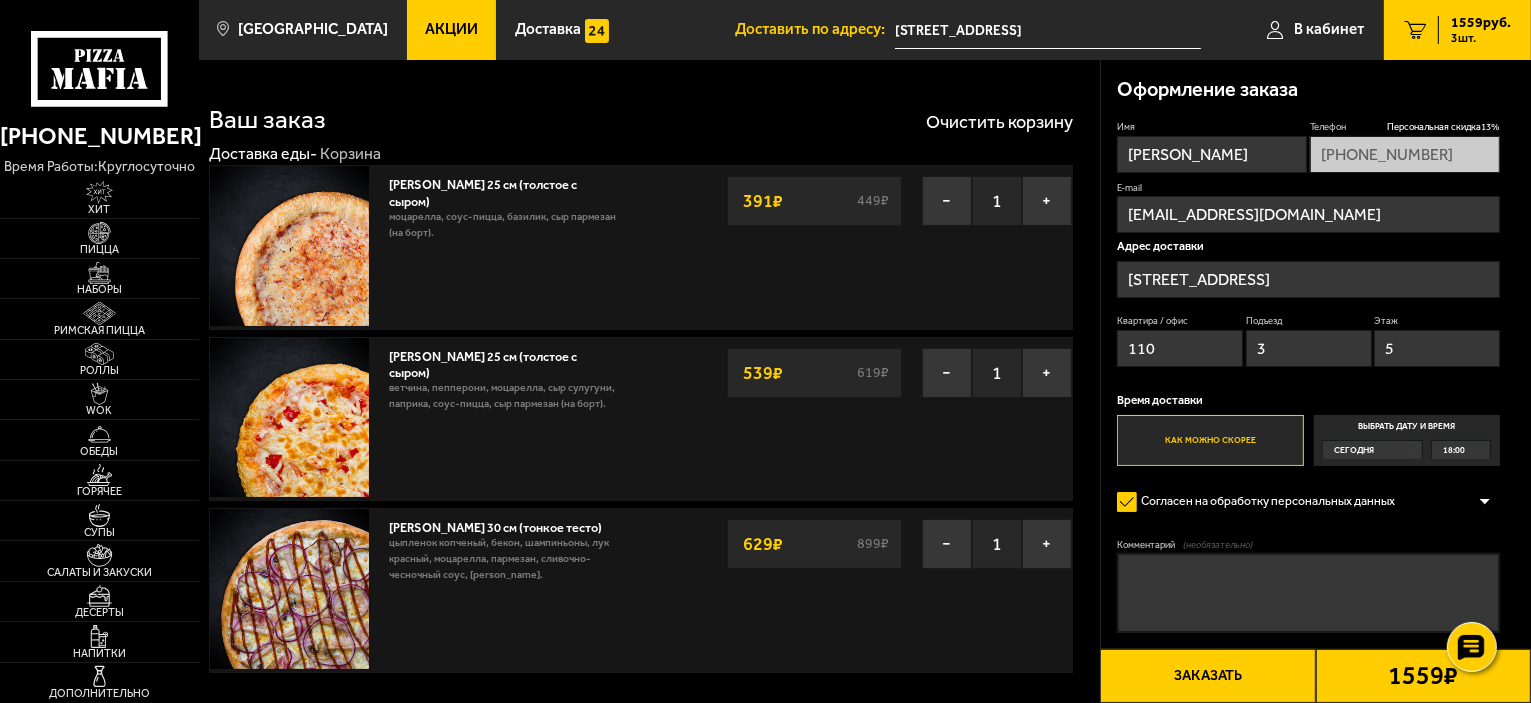 click on "Как можно скорее" at bounding box center (1210, 440) 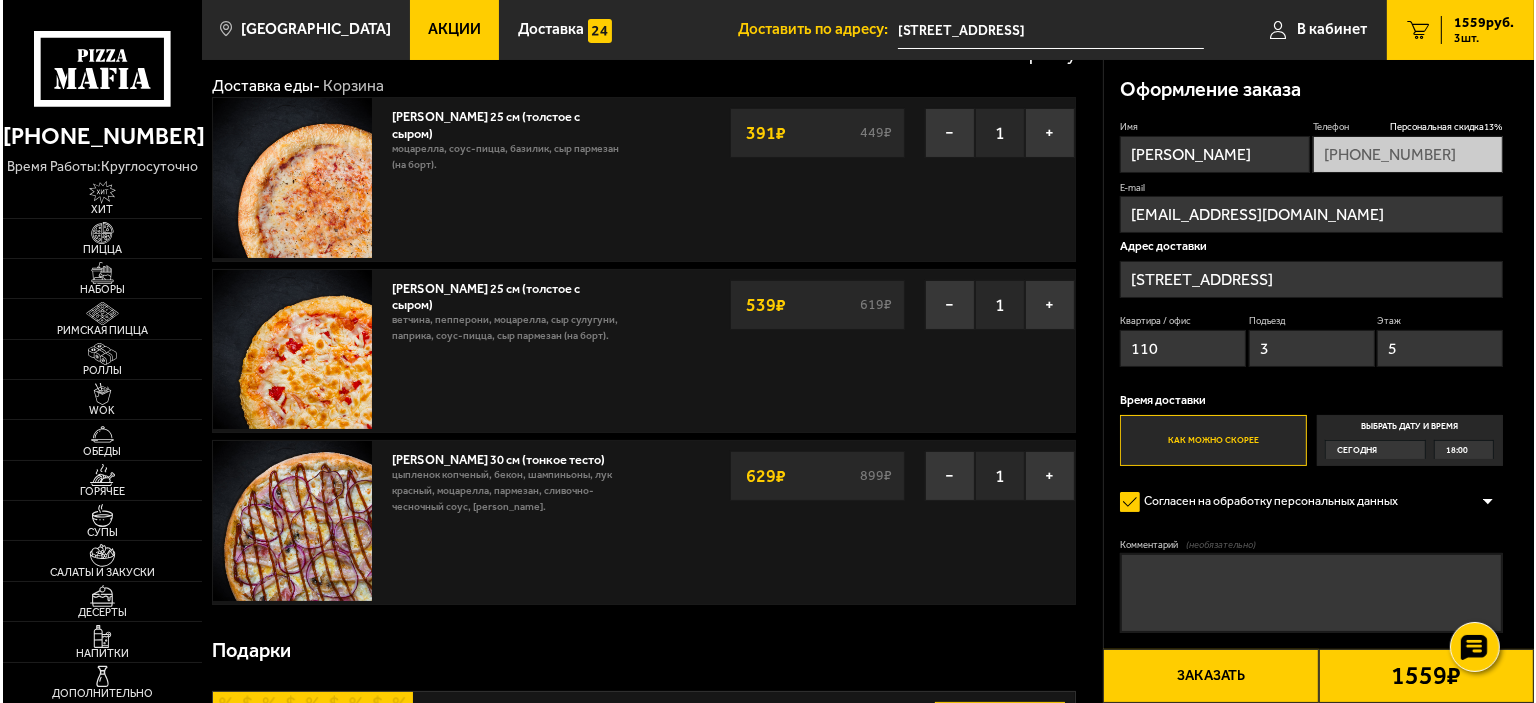 scroll, scrollTop: 100, scrollLeft: 0, axis: vertical 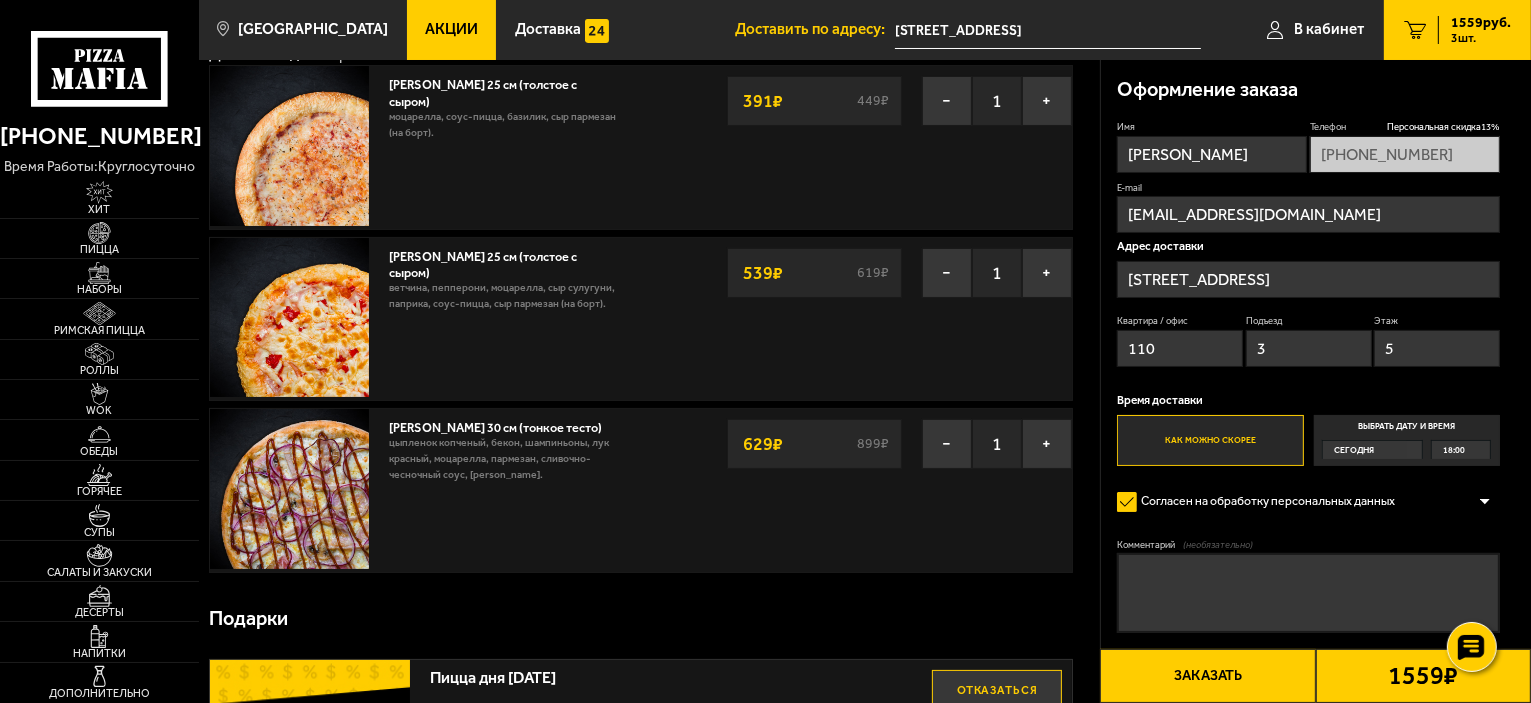 click on "Заказать" at bounding box center [1207, 676] 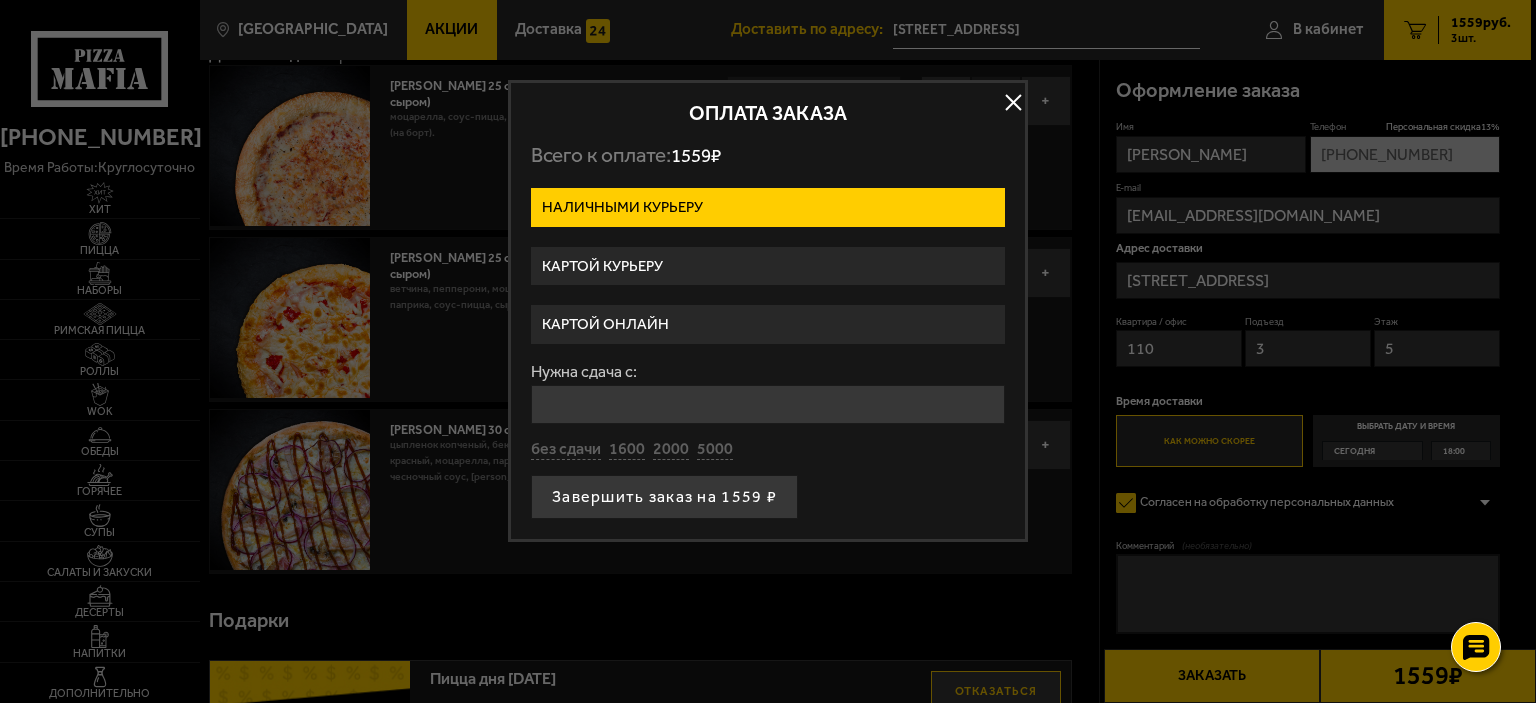 click on "Картой онлайн" at bounding box center (768, 324) 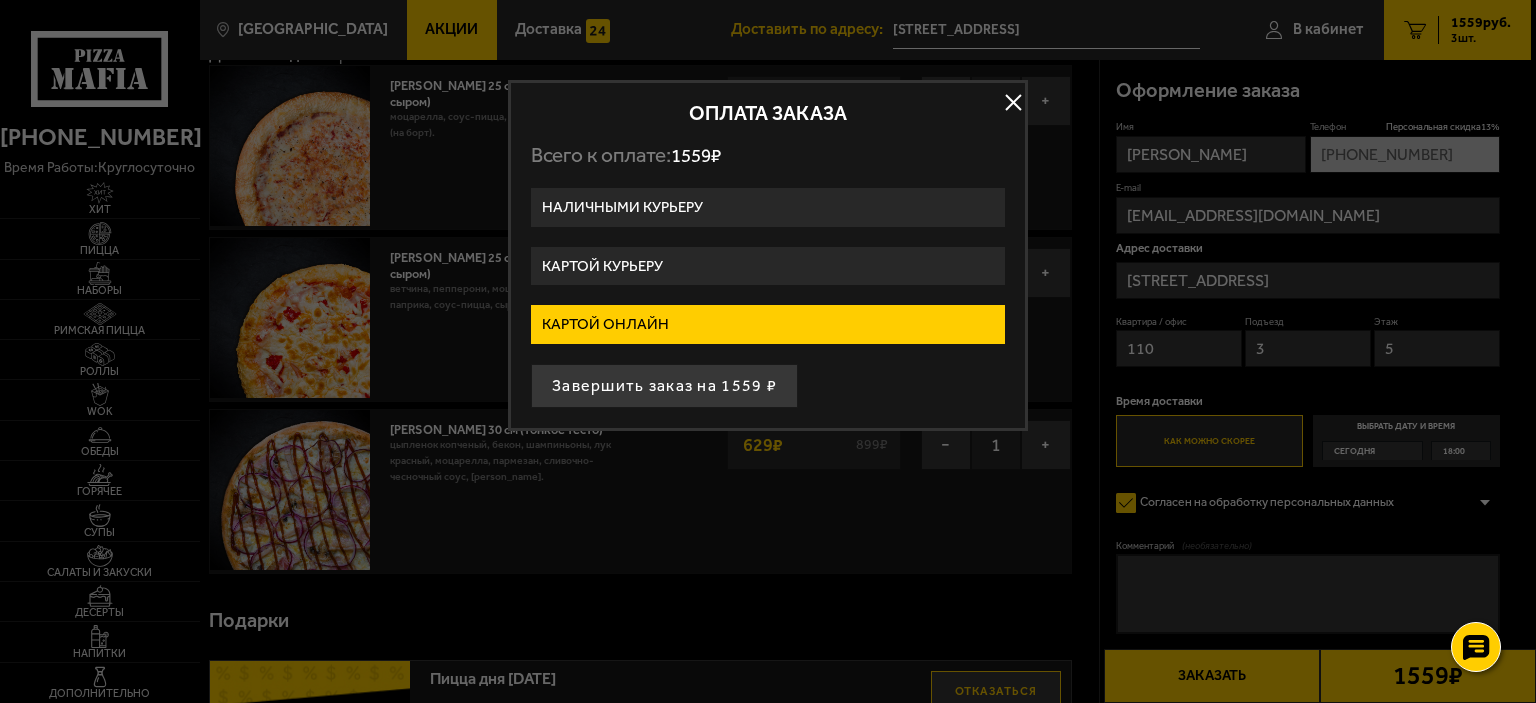 click on "Картой курьеру" at bounding box center (768, 266) 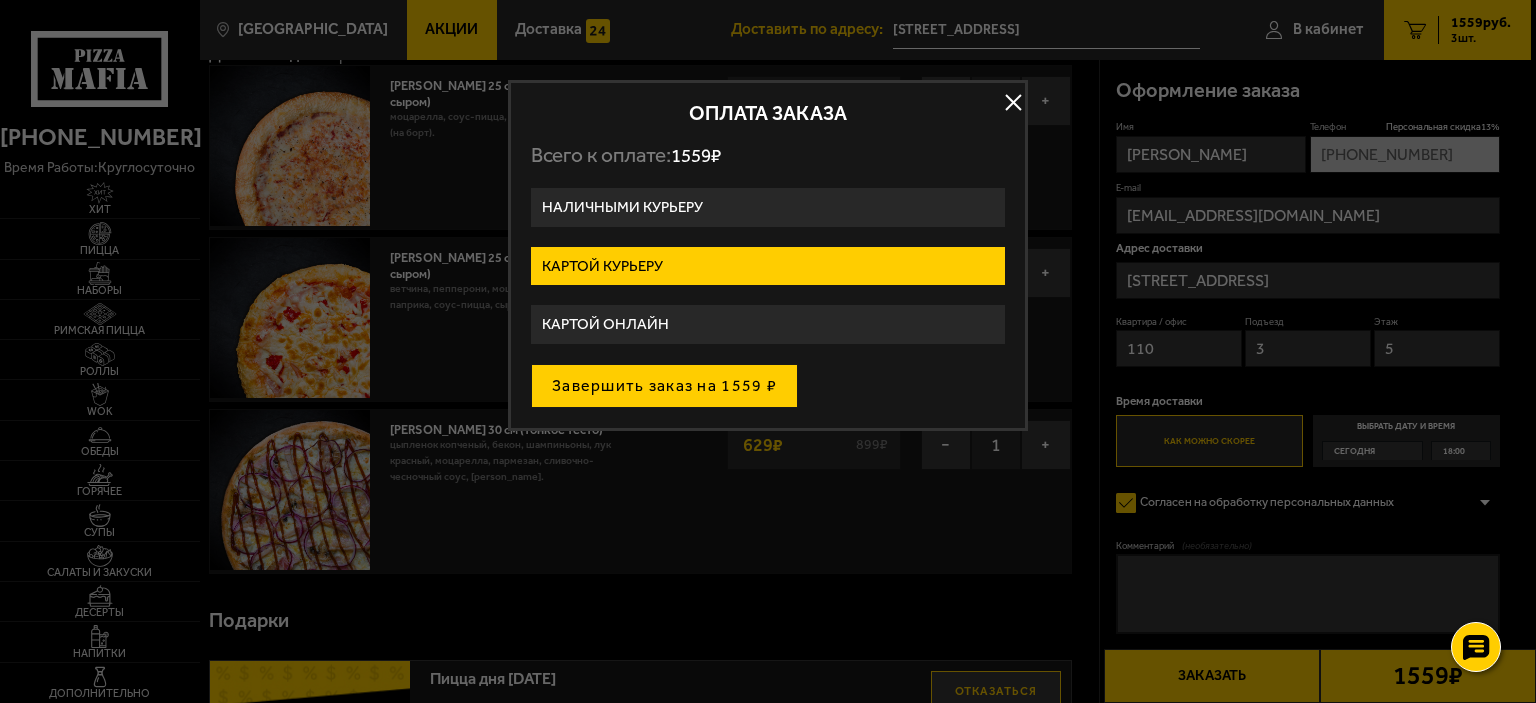 click on "Завершить заказ на 1559 ₽" at bounding box center (664, 386) 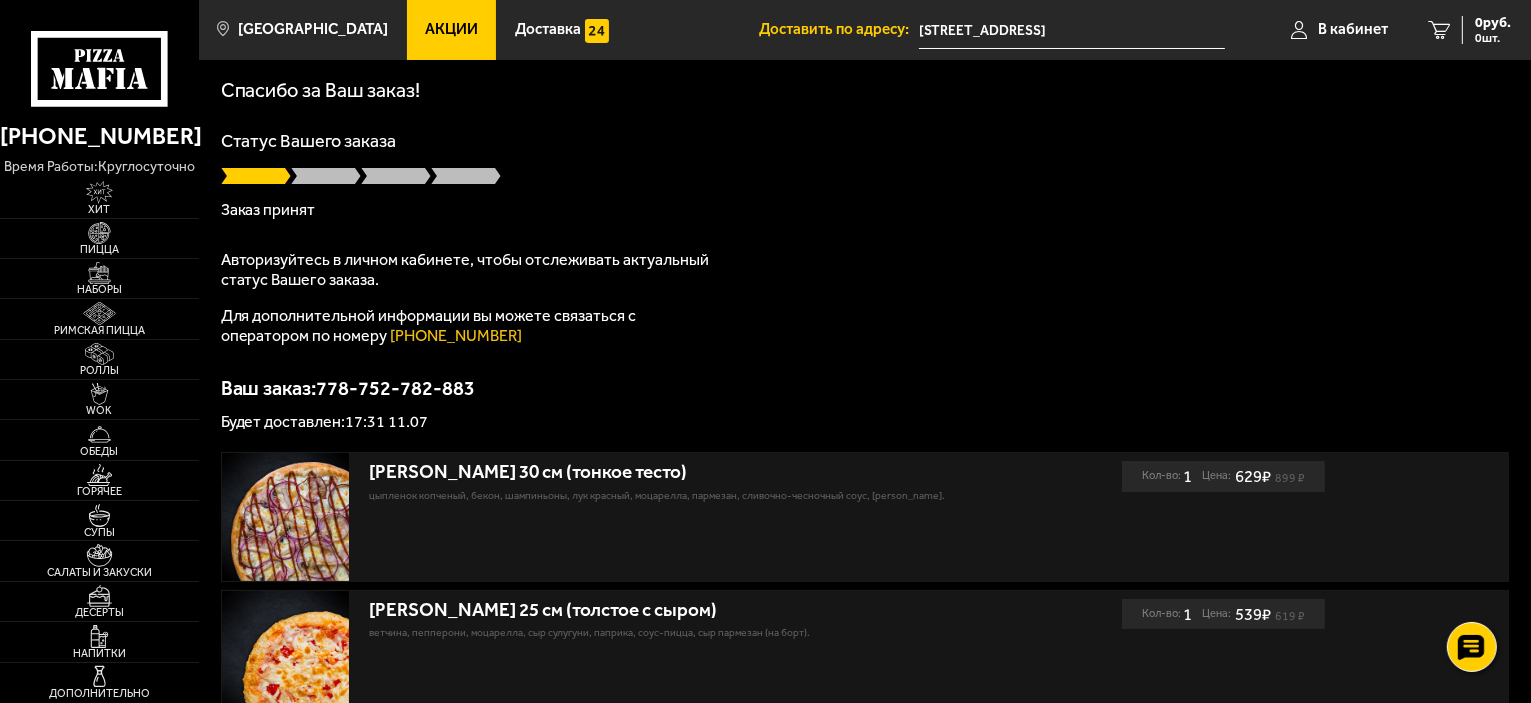 scroll, scrollTop: 0, scrollLeft: 0, axis: both 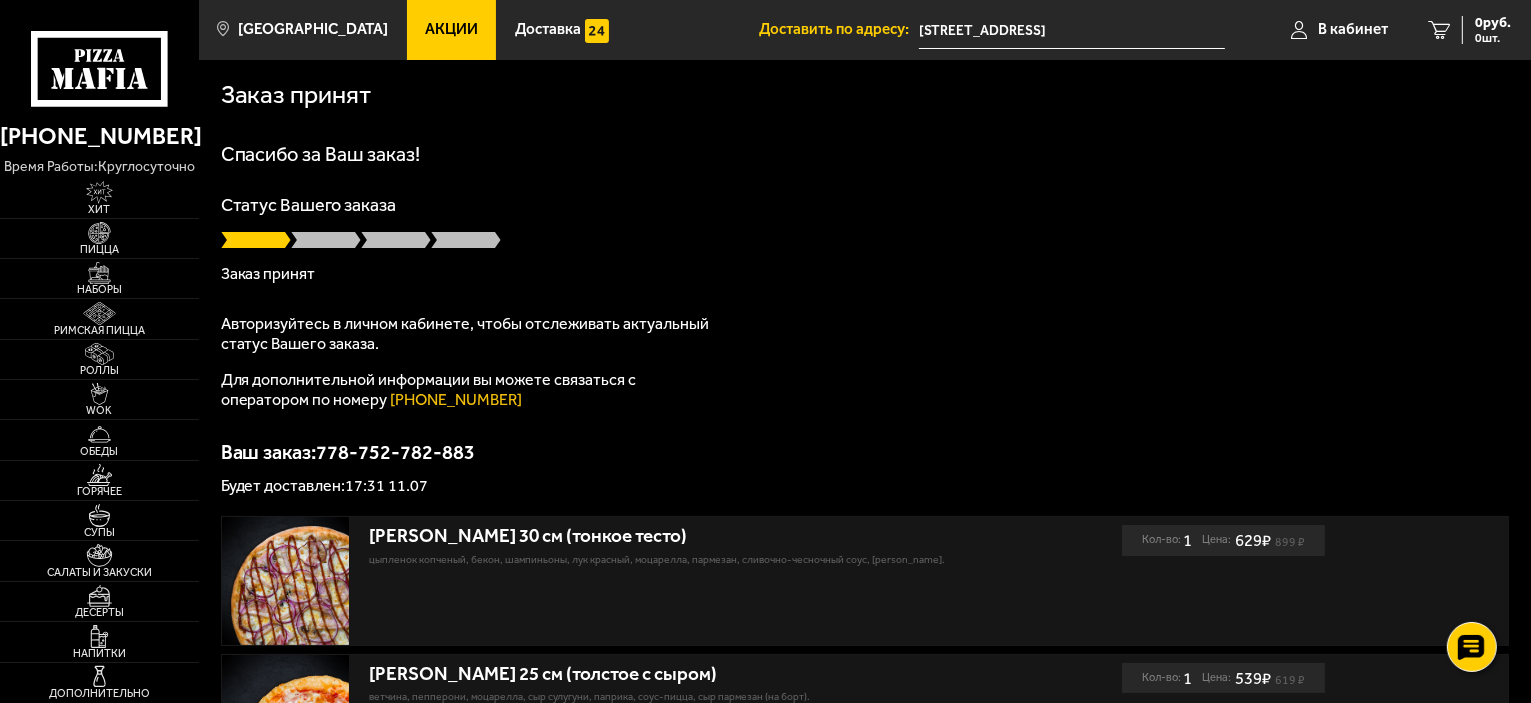 click on "Спасибо за Ваш заказ! Статус Вашего заказа Заказ принят Авторизуйтесь в личном кабинете, чтобы отслеживать актуальный статус Вашего заказа. Для дополнительной информации вы можете связаться с оператором по номеру   (812) 333-22-22 Ваш заказ:  778-752-782-883 Будет доставлен:  17:31 11.07" at bounding box center (865, 319) 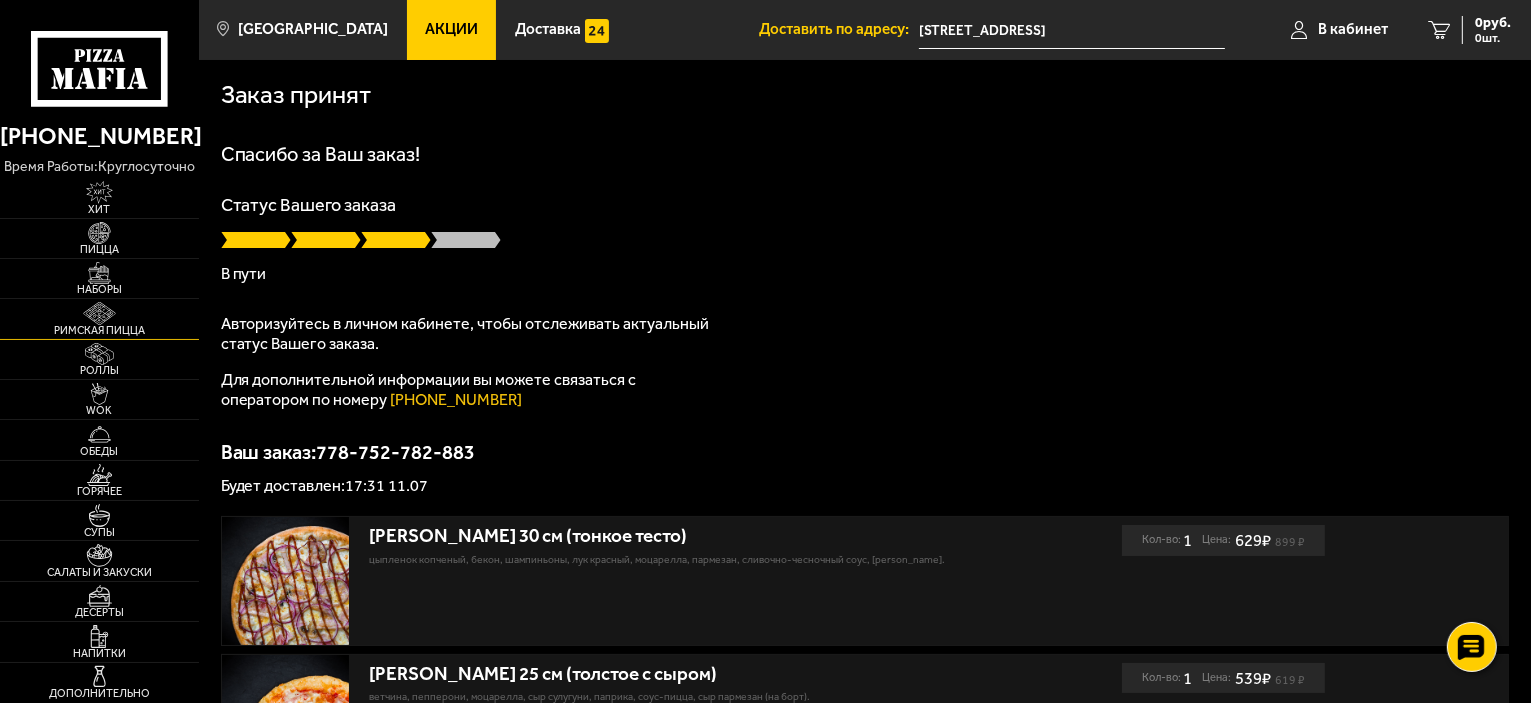 click on "Римская пицца" at bounding box center (99, 330) 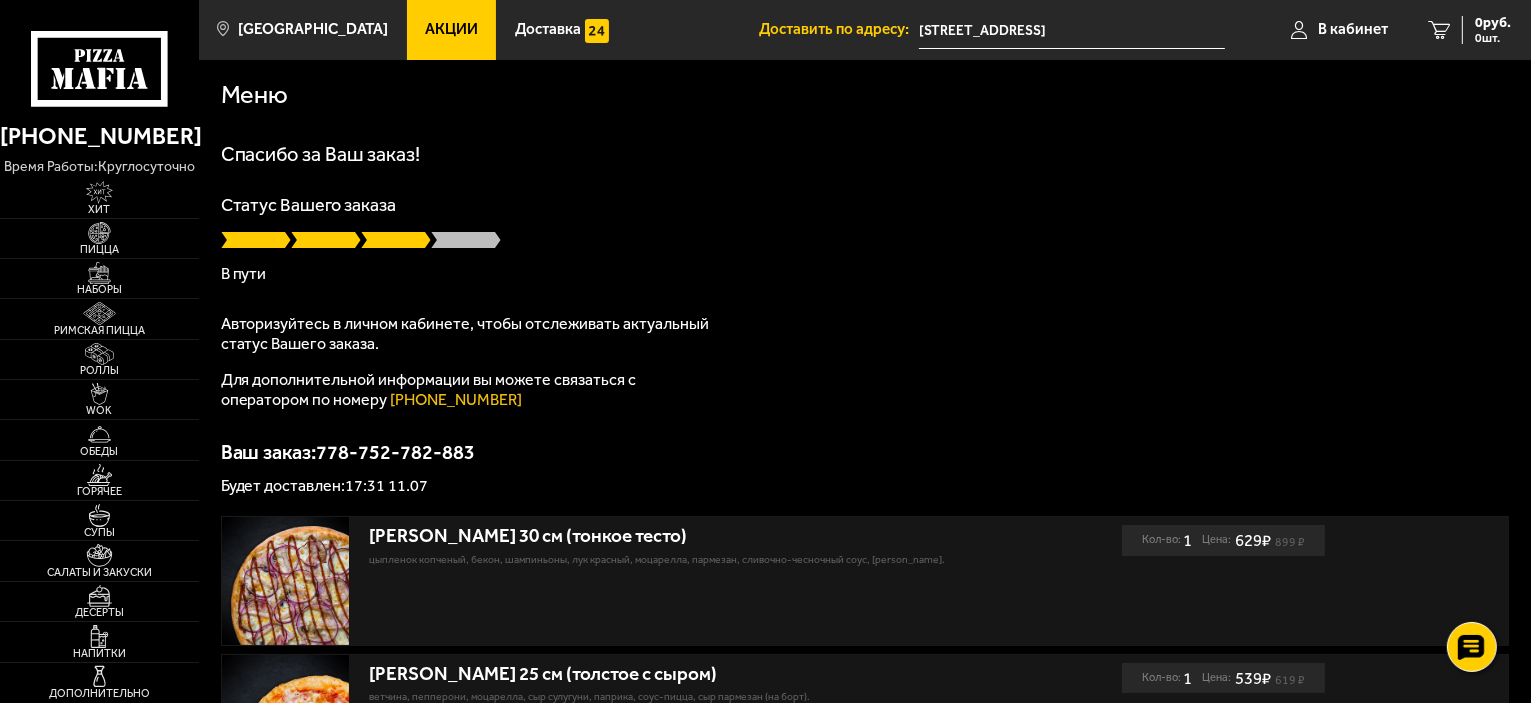 click on "Статус Вашего заказа" at bounding box center (865, 205) 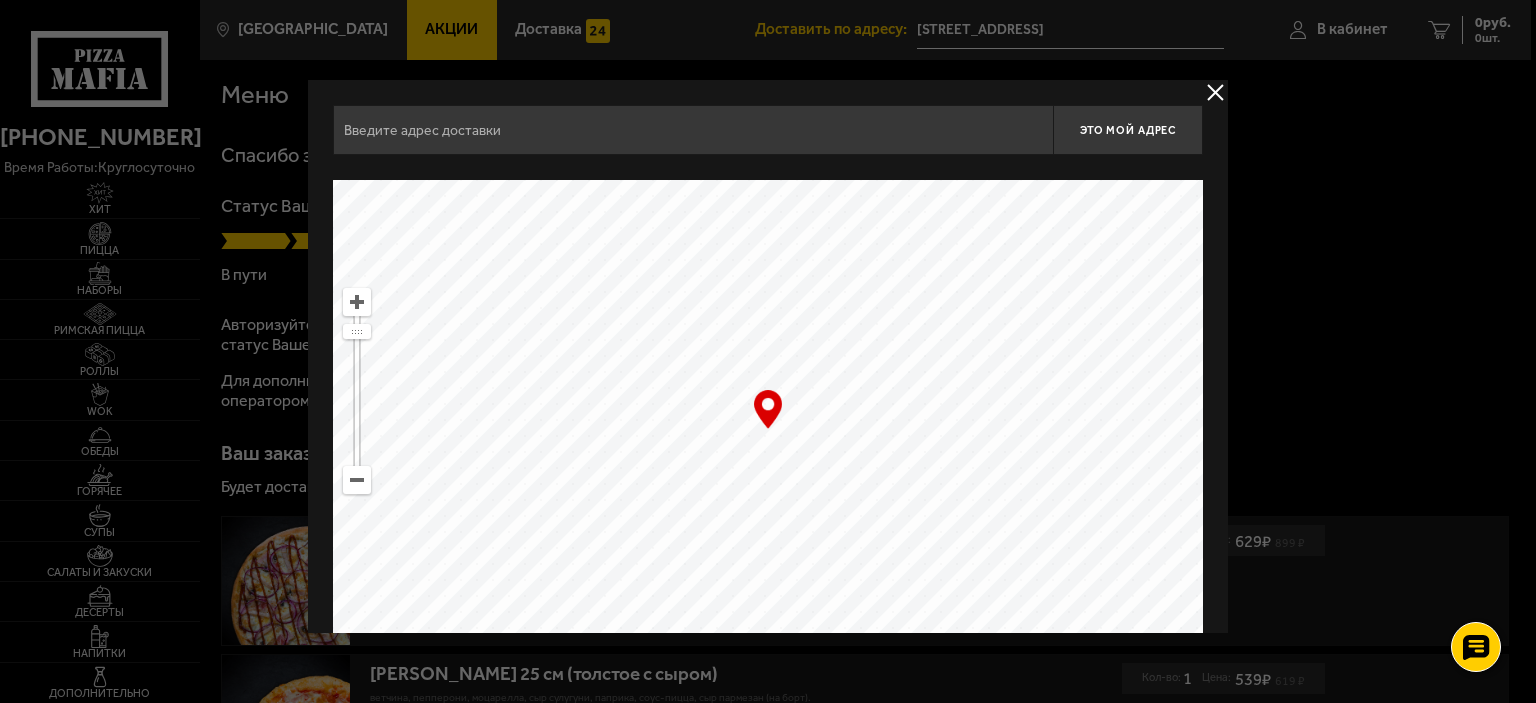 type on "[STREET_ADDRESS]" 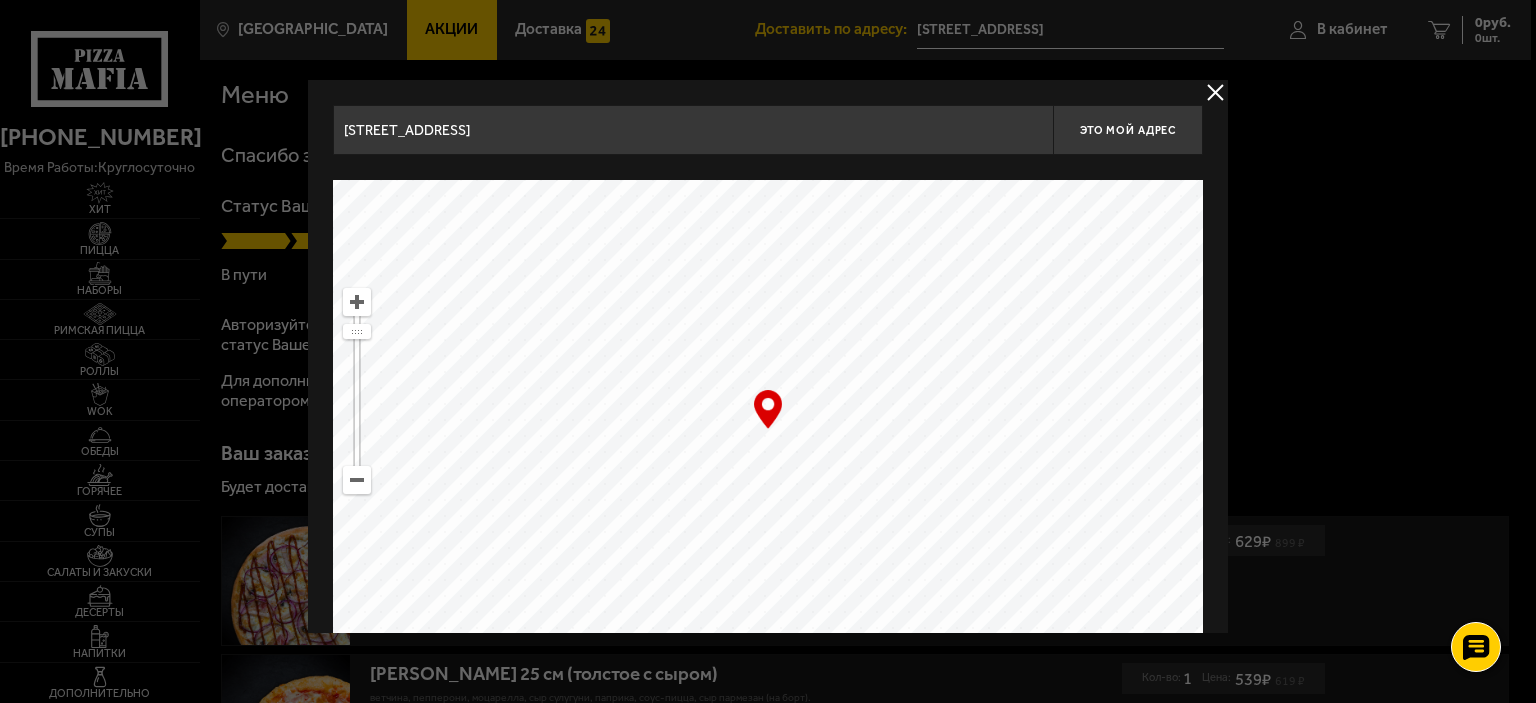 click at bounding box center [1215, 92] 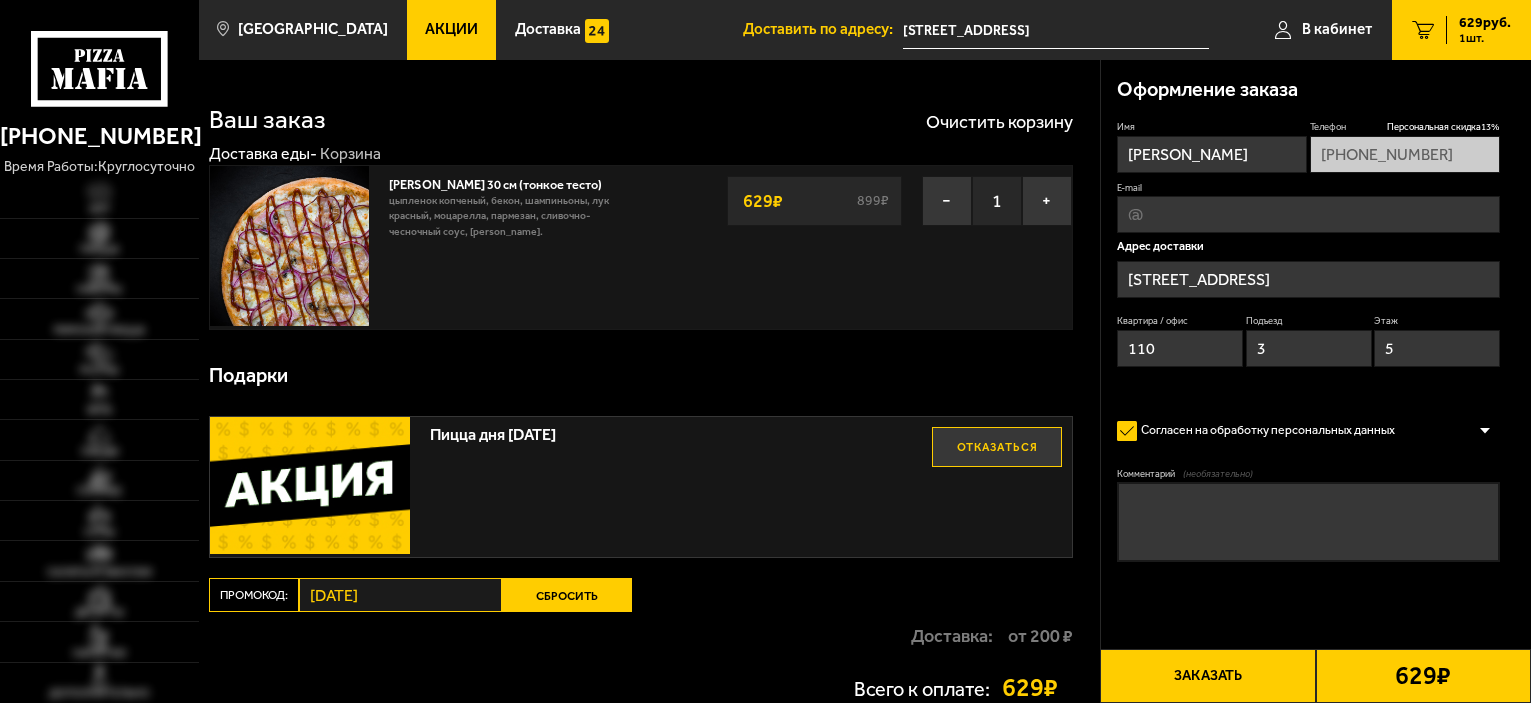 scroll, scrollTop: 0, scrollLeft: 0, axis: both 